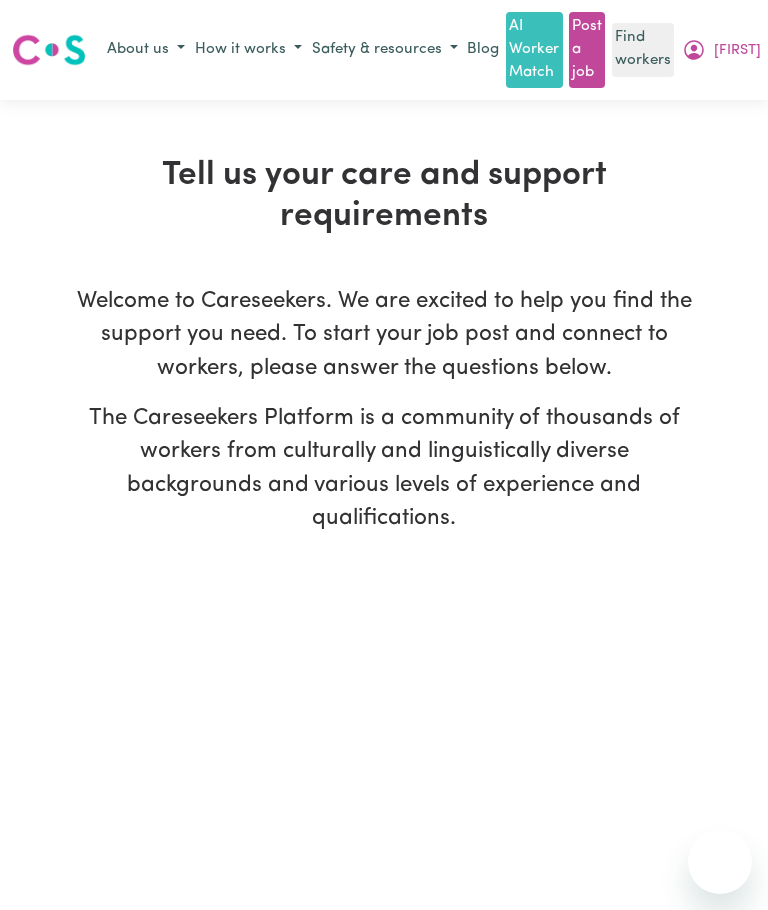 scroll, scrollTop: 1519, scrollLeft: 0, axis: vertical 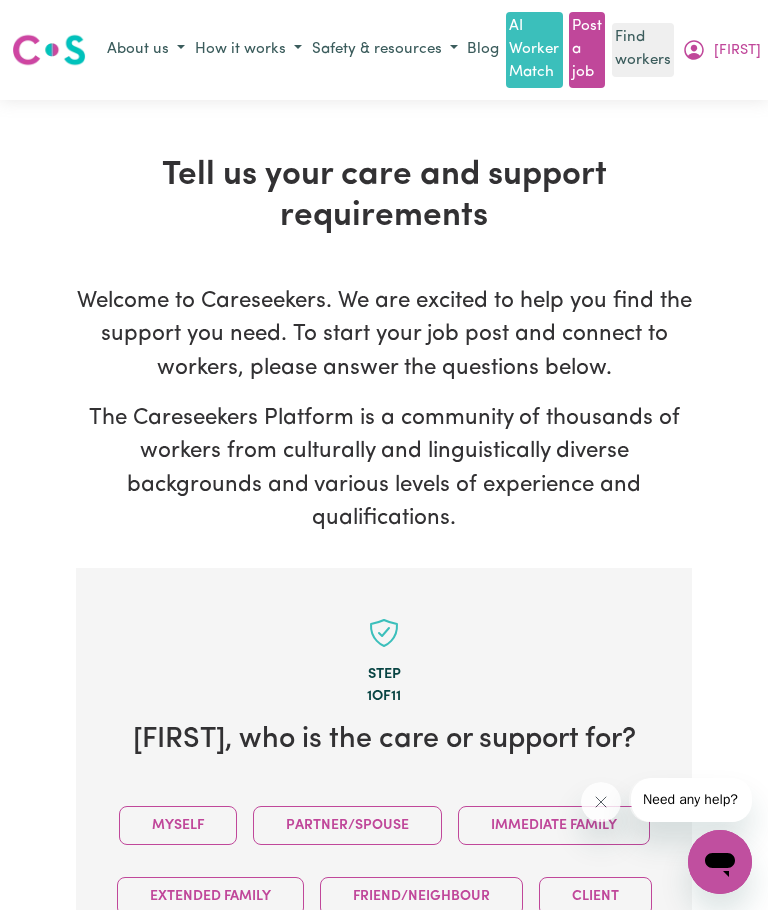 click on "Post a job" at bounding box center (587, 50) 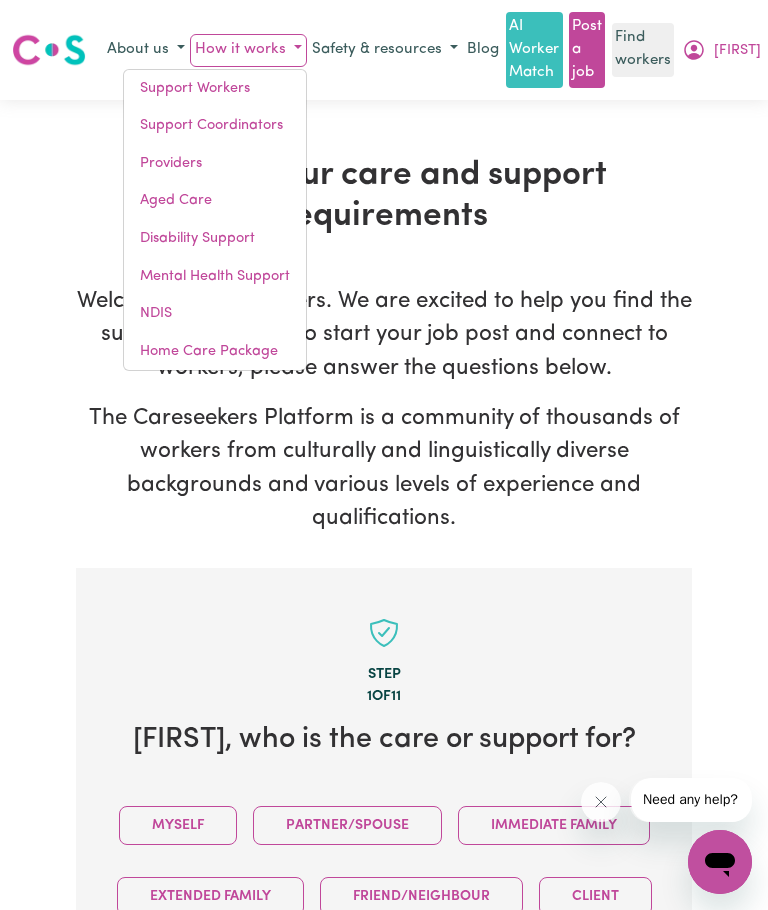 click on "About us" at bounding box center [146, 50] 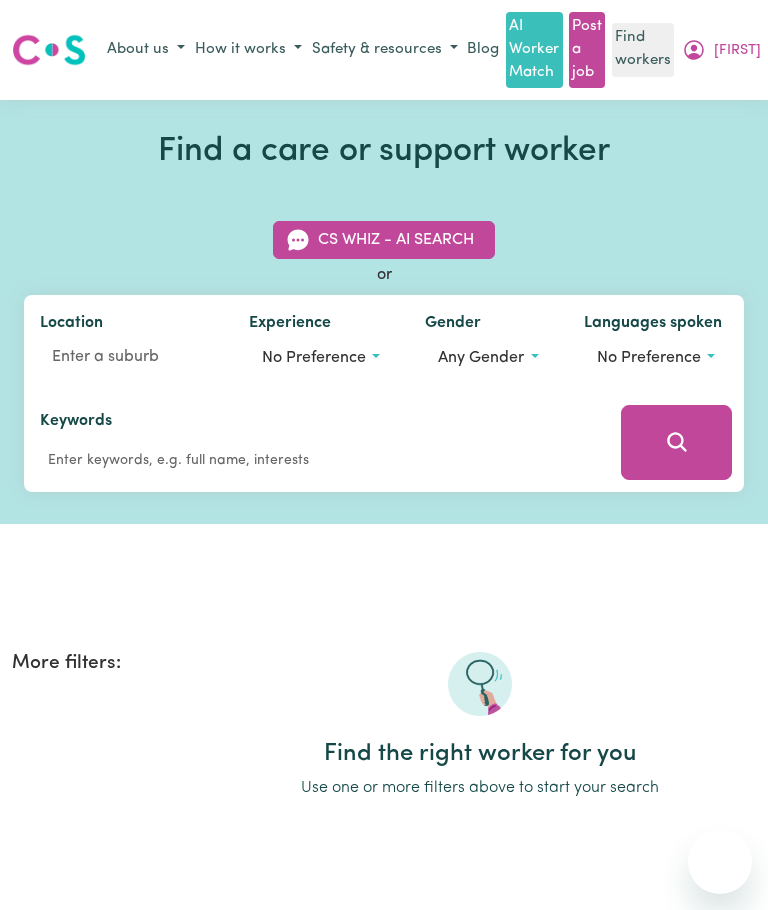 scroll, scrollTop: 1692, scrollLeft: 0, axis: vertical 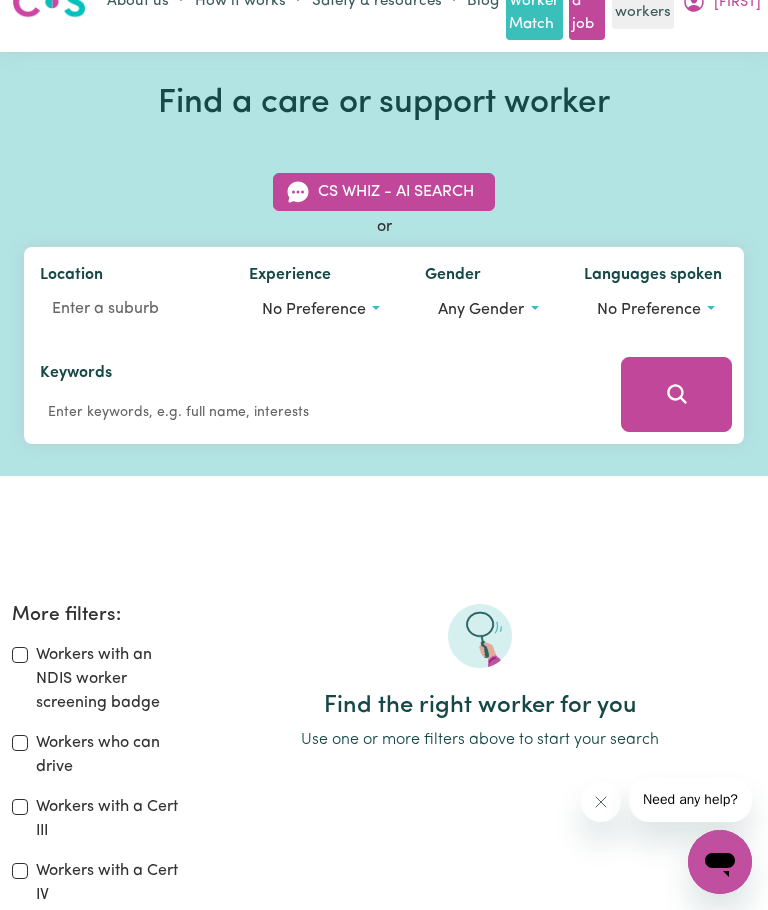 click on "Need any help?" at bounding box center (689, 799) 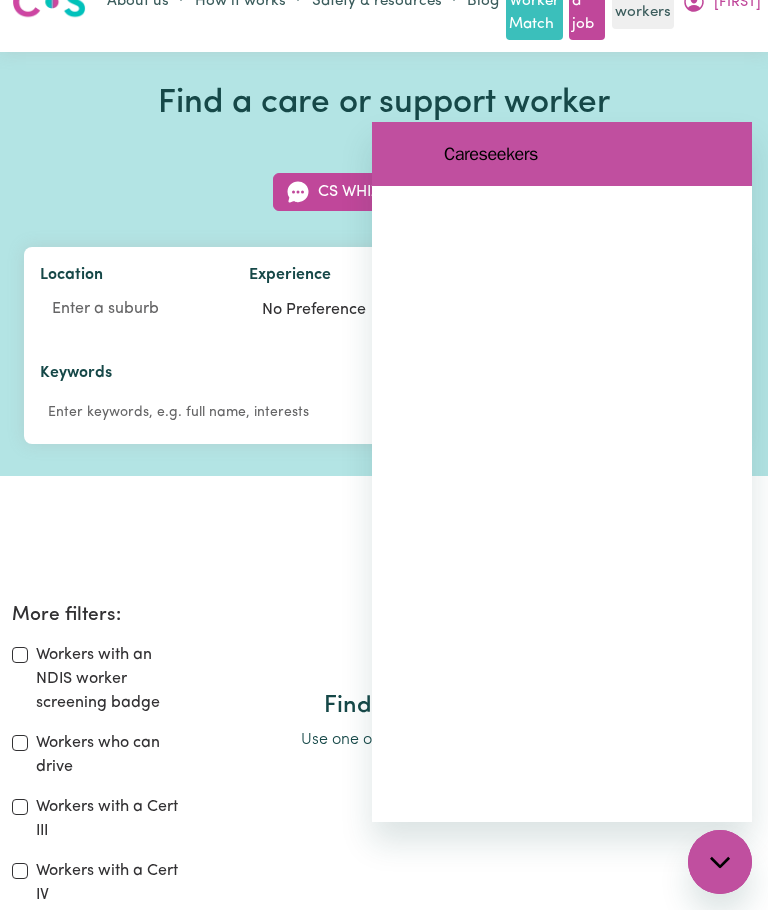 scroll, scrollTop: 0, scrollLeft: 0, axis: both 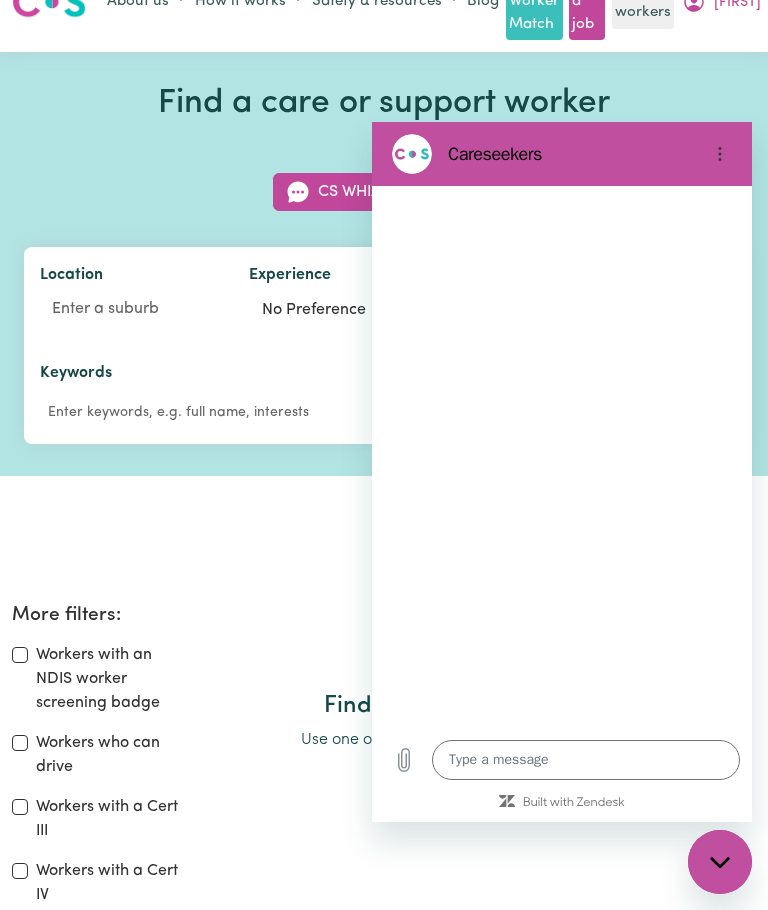 type on "x" 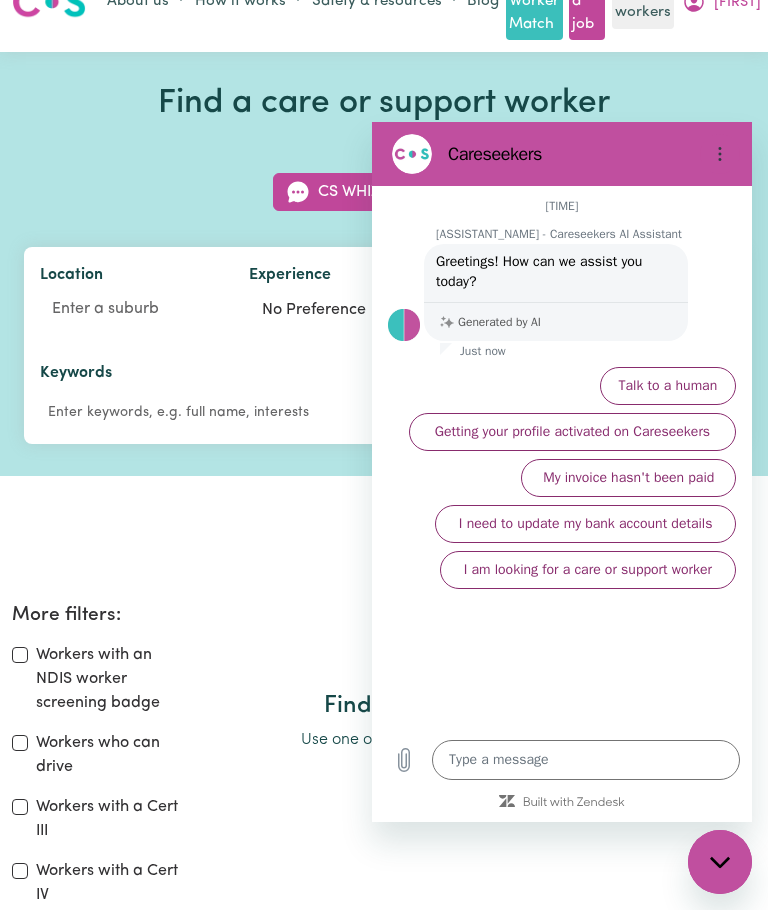 click at bounding box center [586, 760] 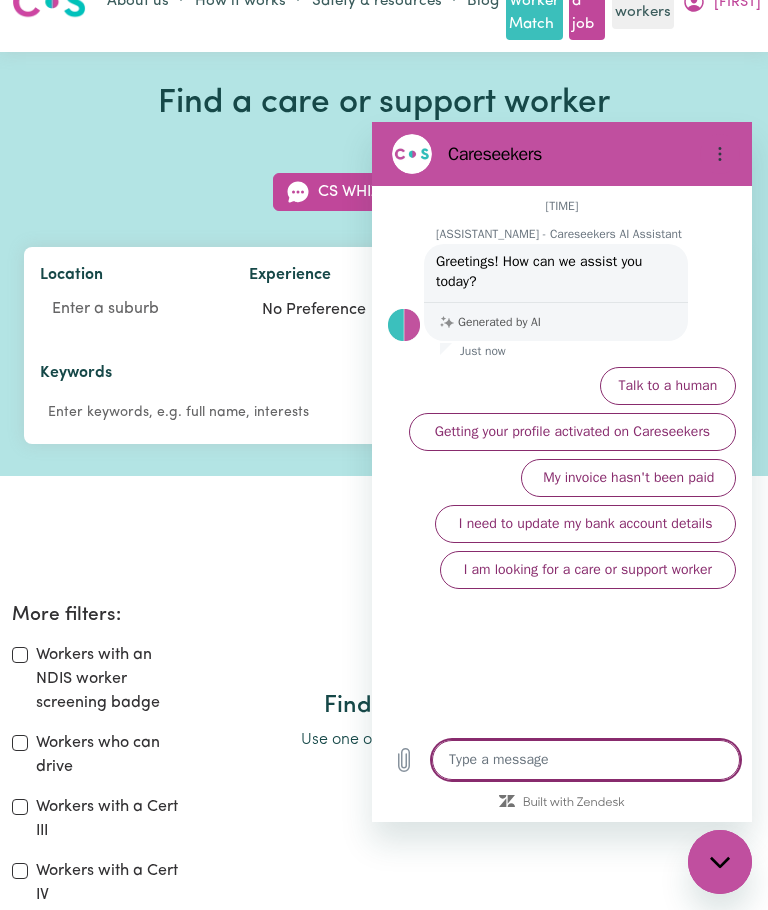 scroll, scrollTop: 227, scrollLeft: 0, axis: vertical 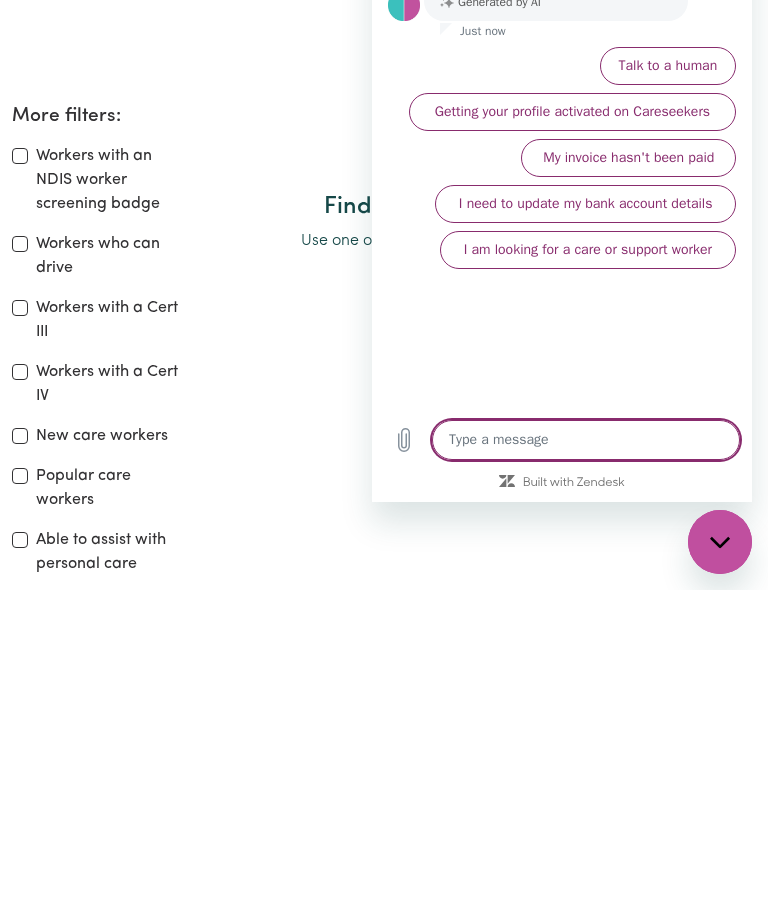 type on "T" 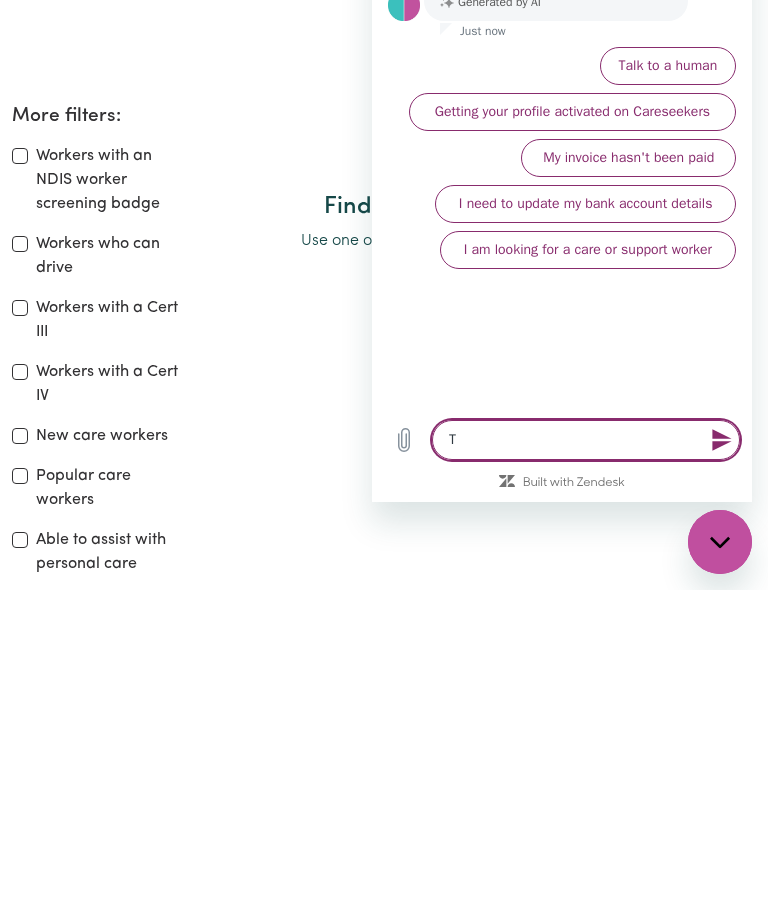 type on "Th" 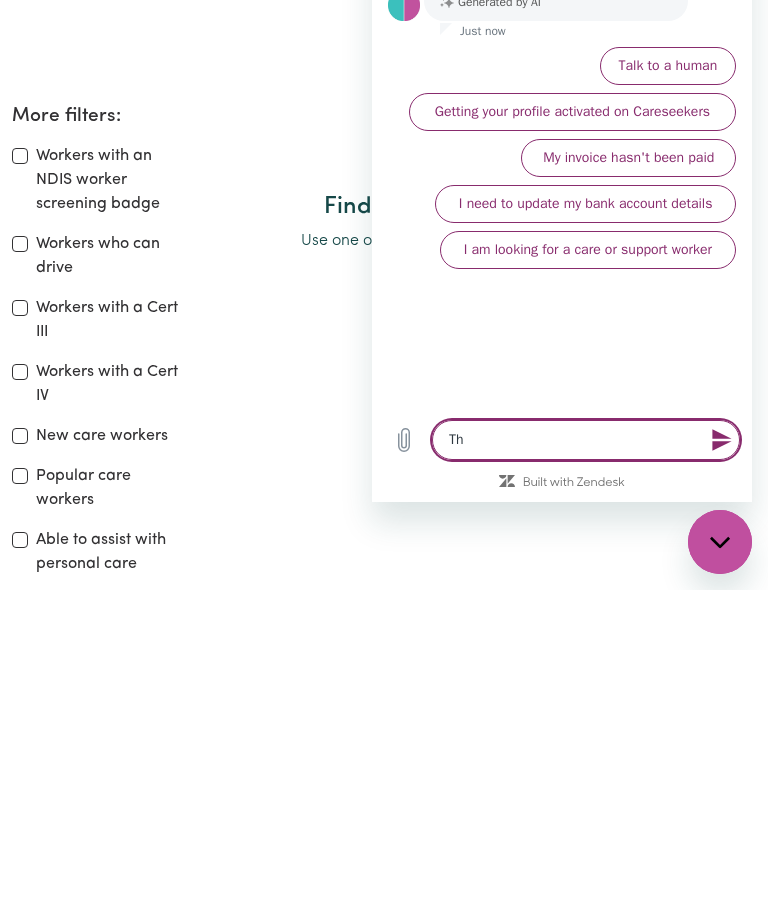 type on "The" 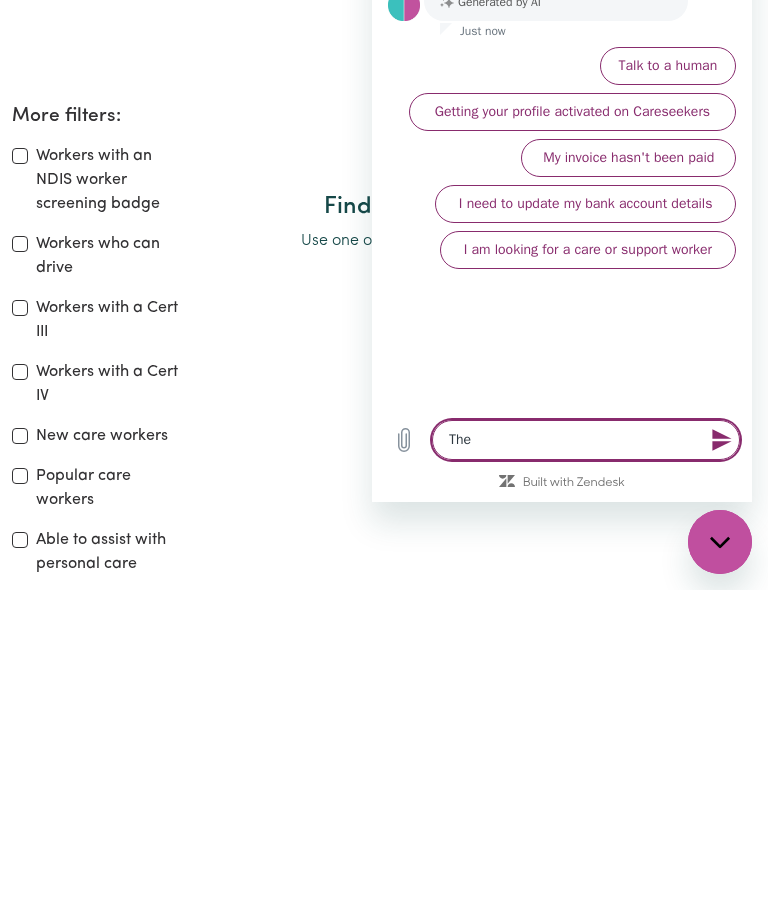 type on "The" 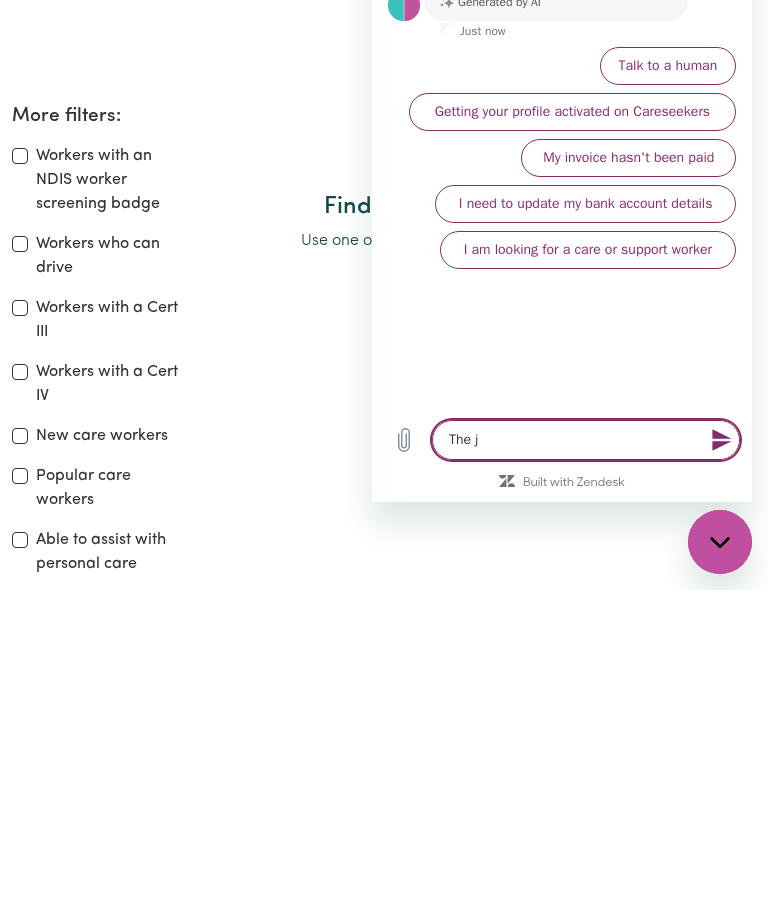 type on "x" 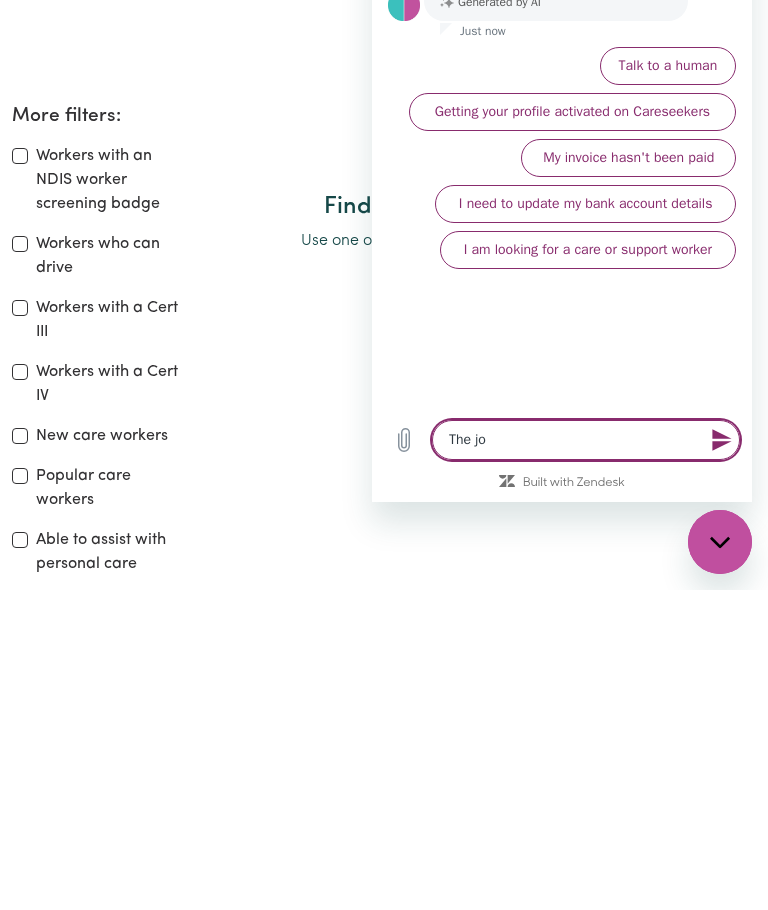 type on "x" 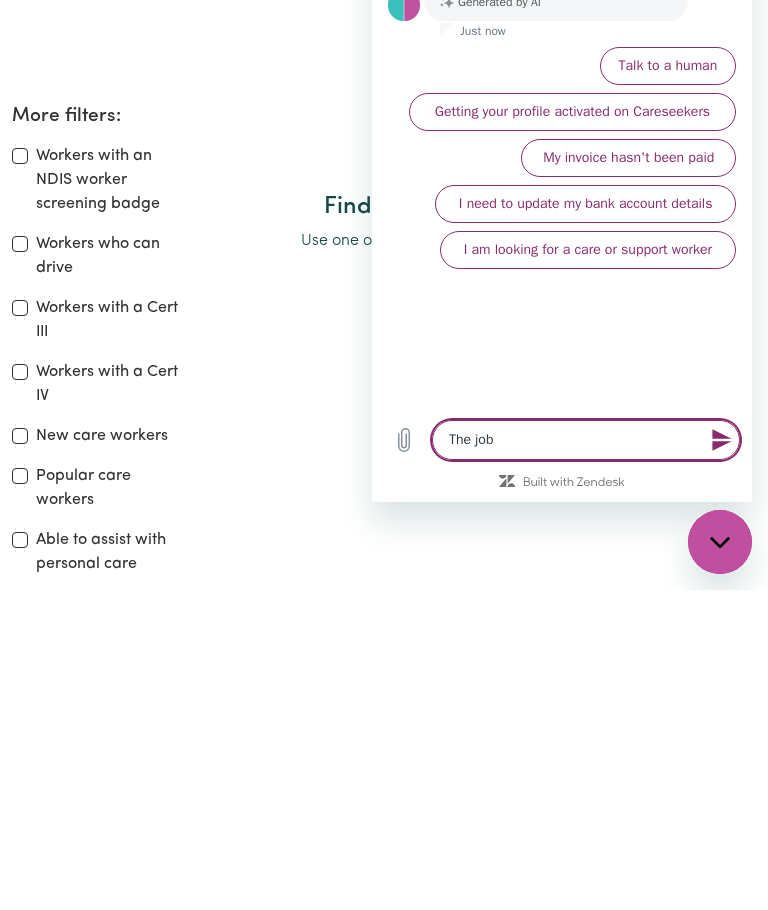 type on "x" 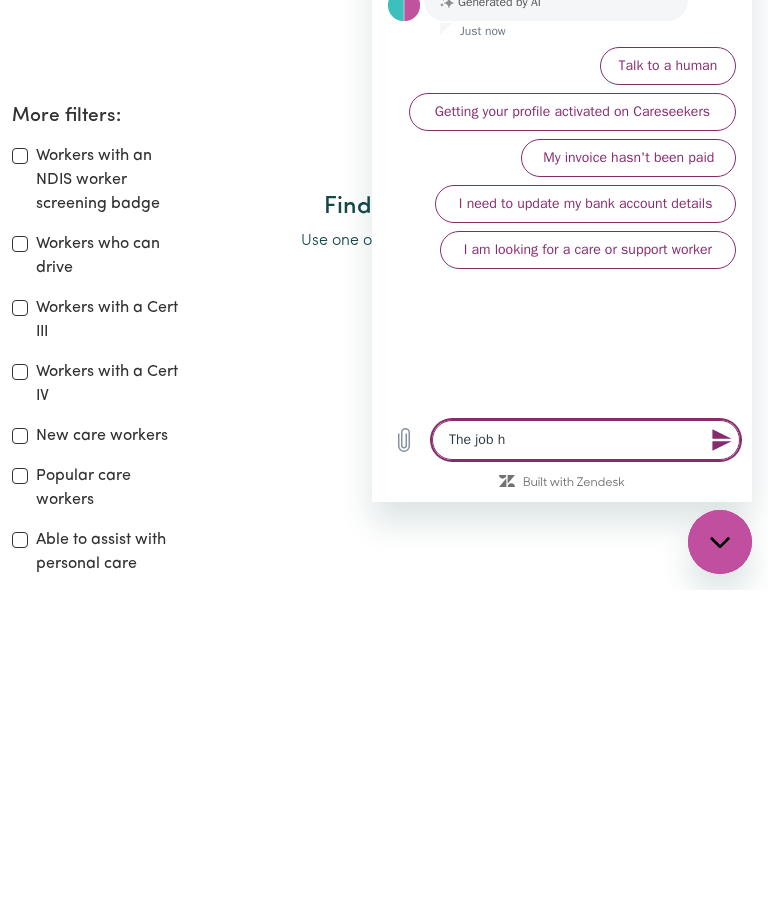 type on "x" 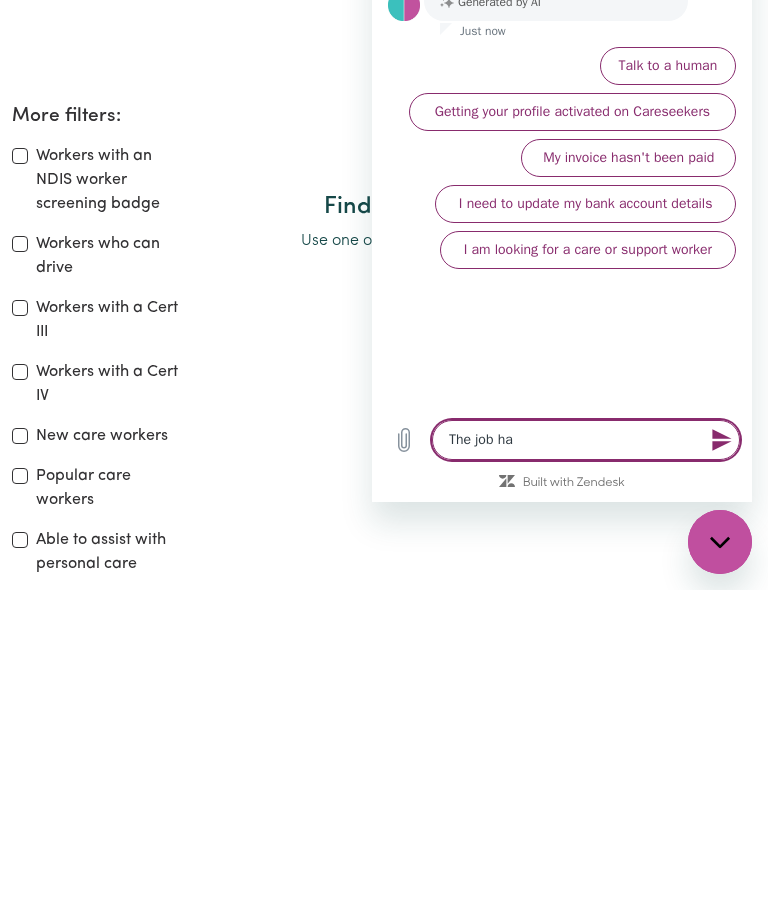 type on "x" 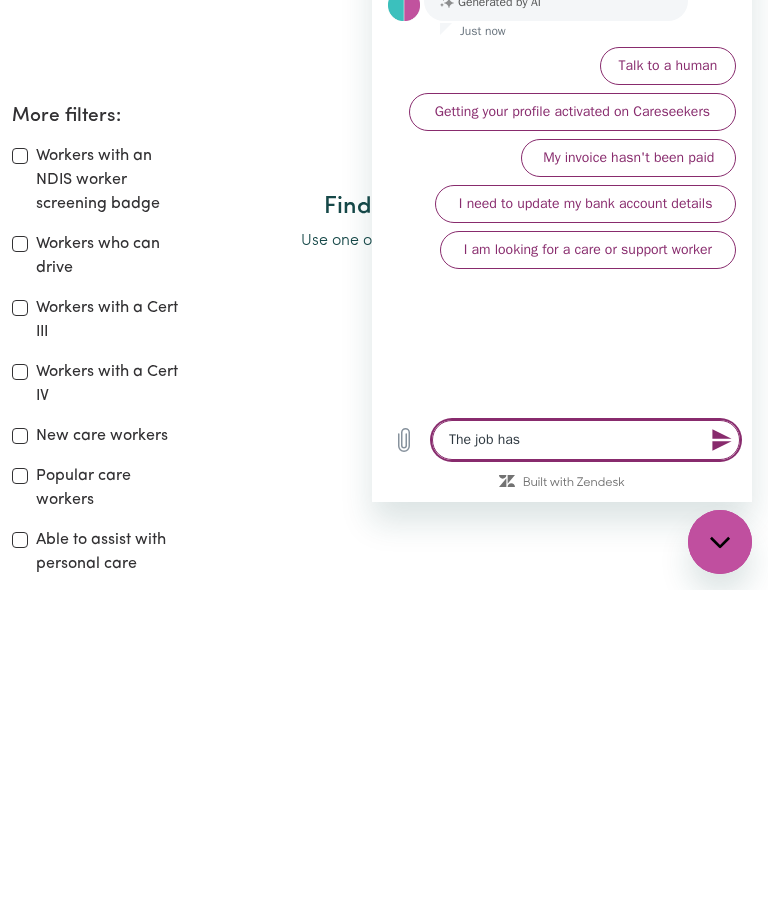 type on "x" 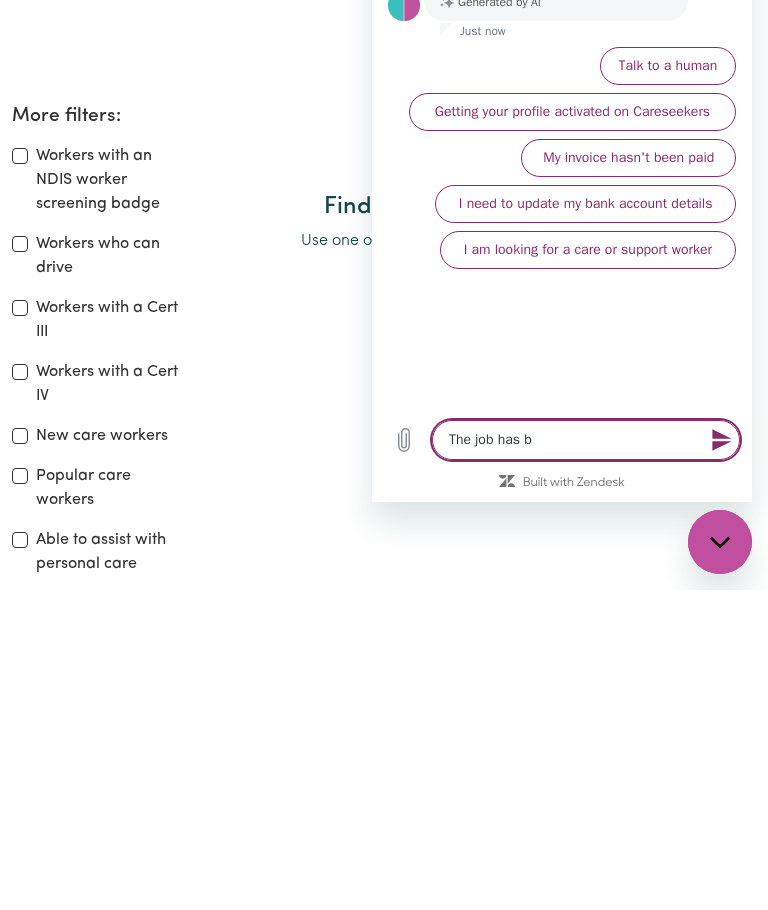 type on "x" 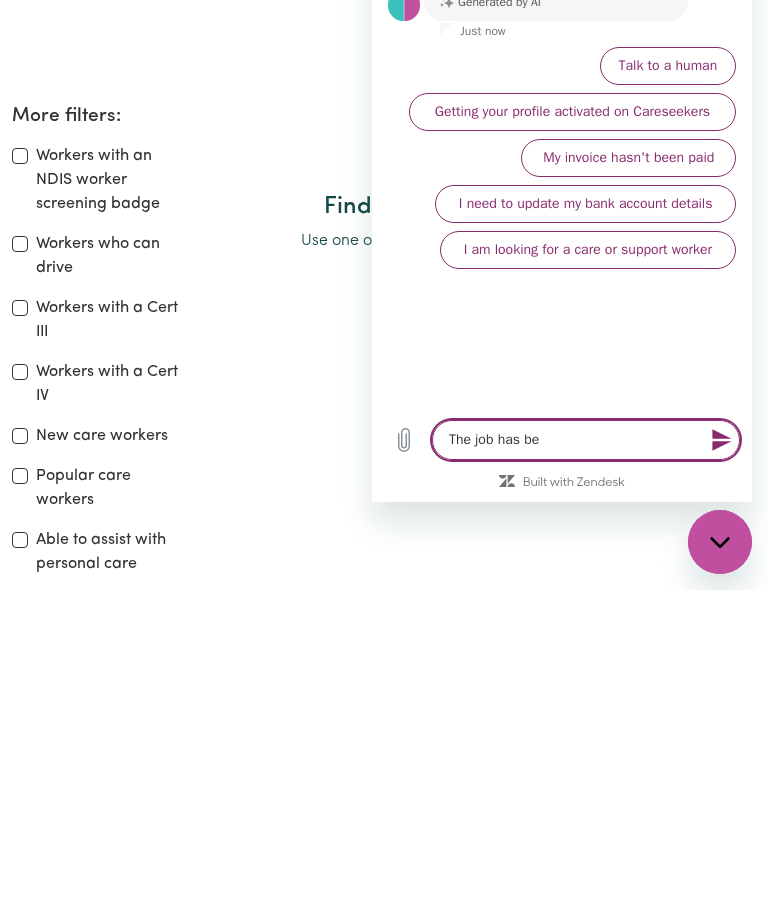 type on "The job has bee" 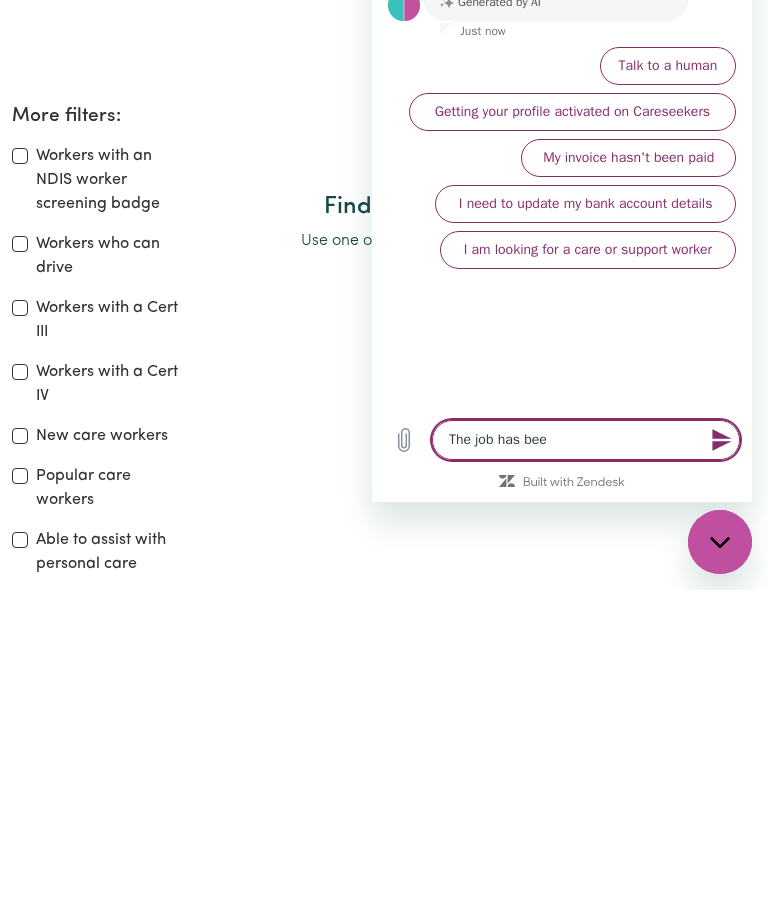 type on "x" 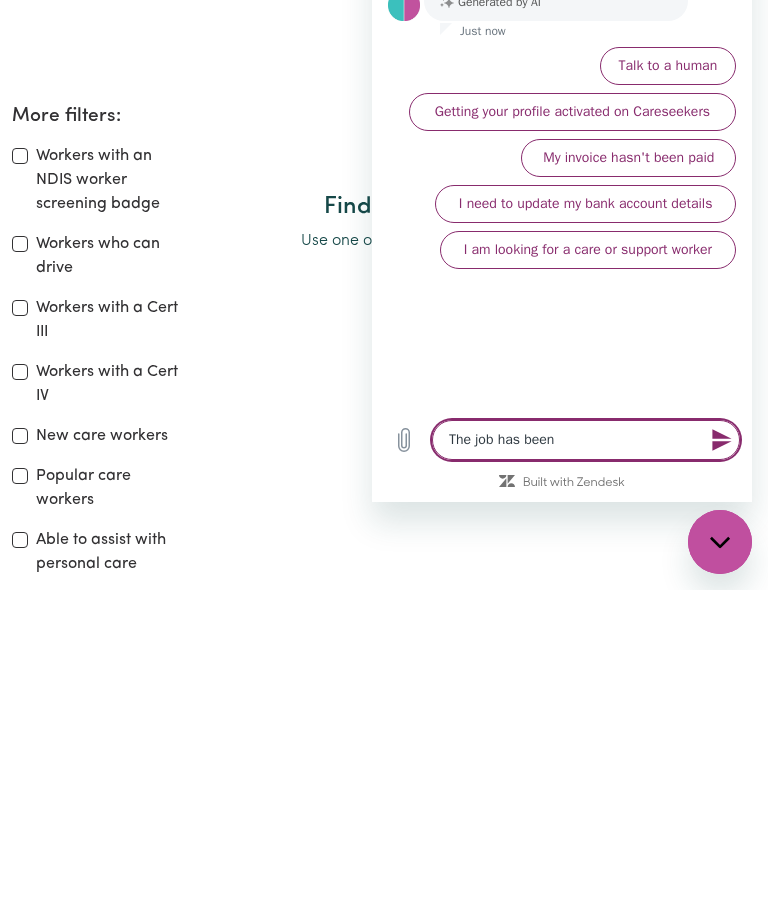 type on "x" 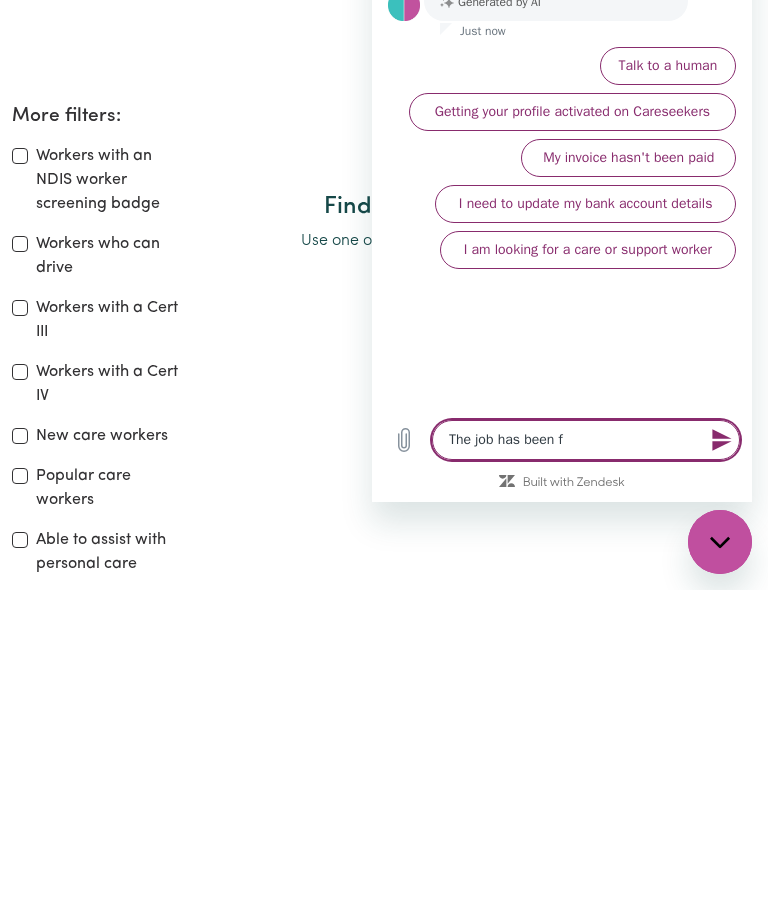 type on "The job has been fo" 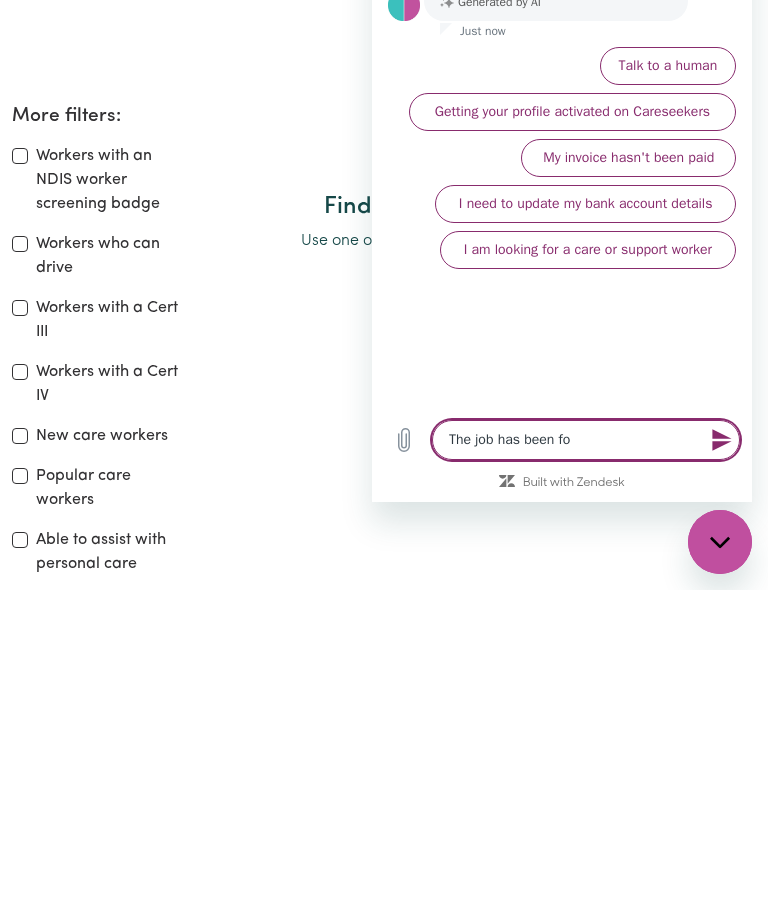 type on "x" 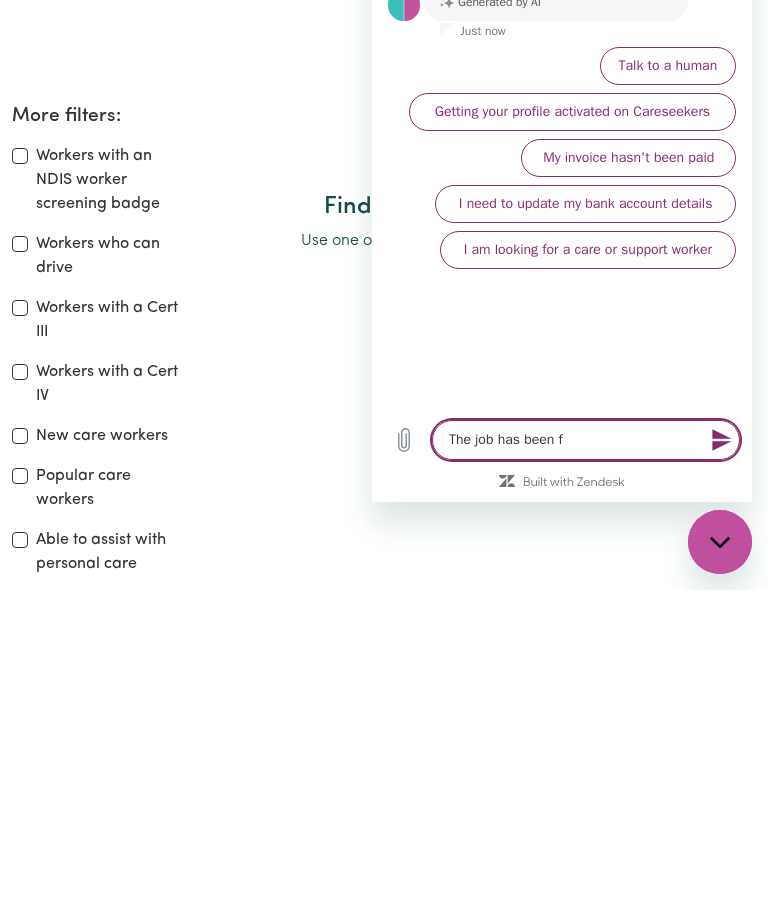 type on "x" 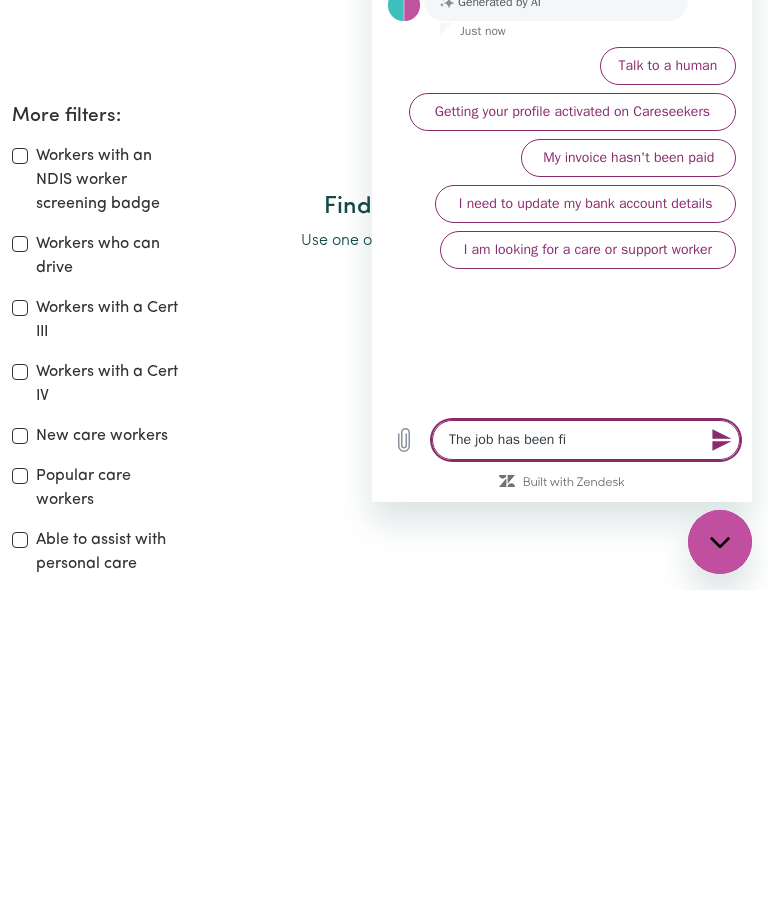 type on "The job has been filled" 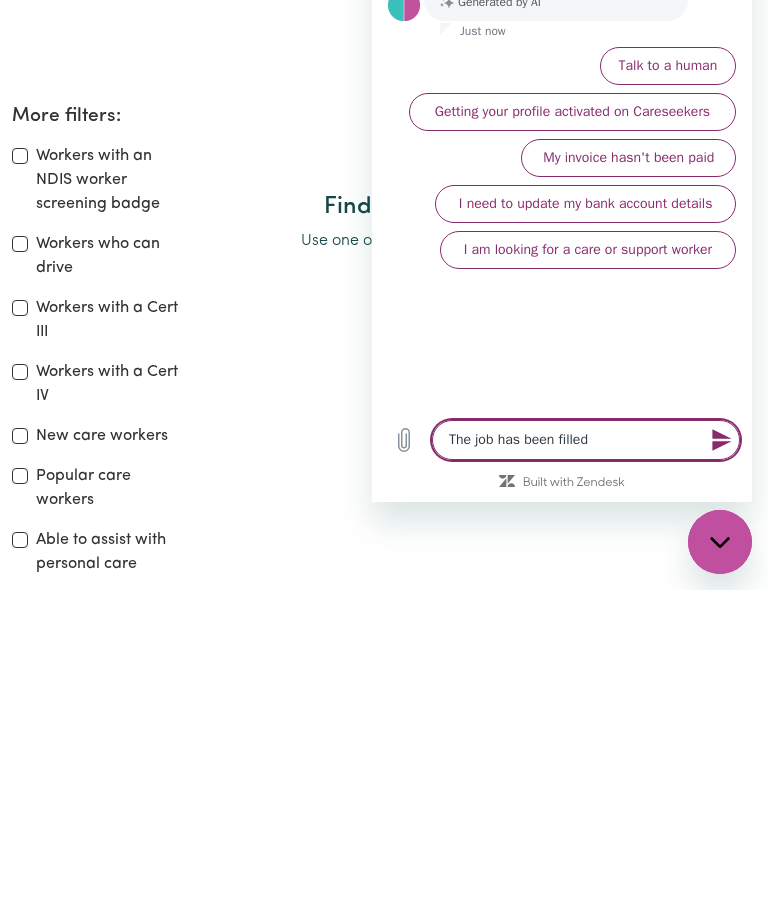 type on "The job has been filled" 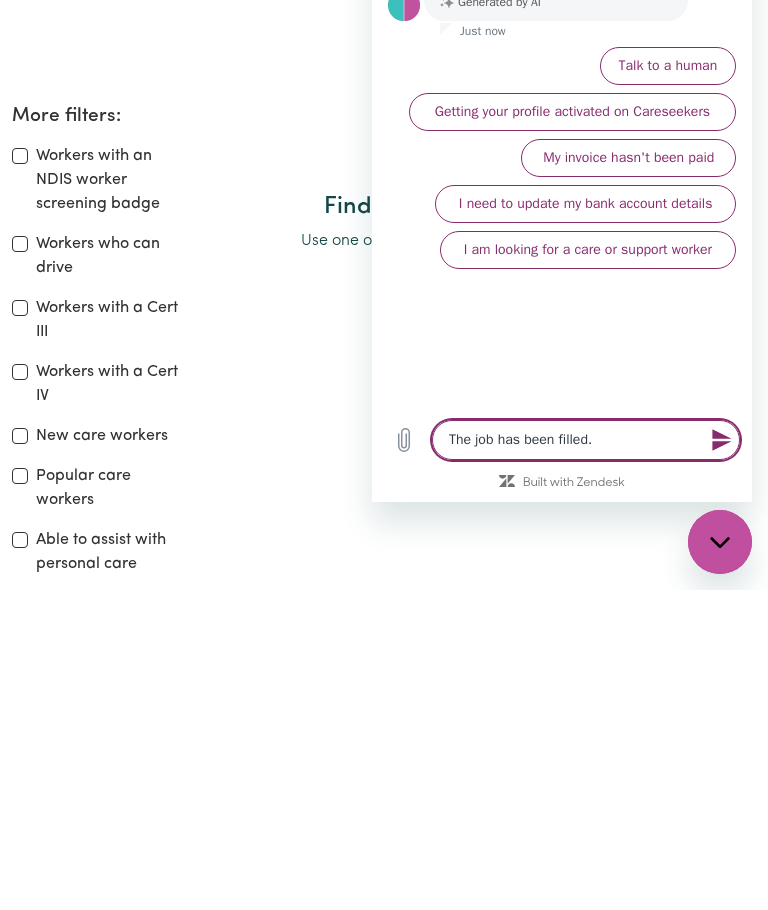 type on "The job has been filled." 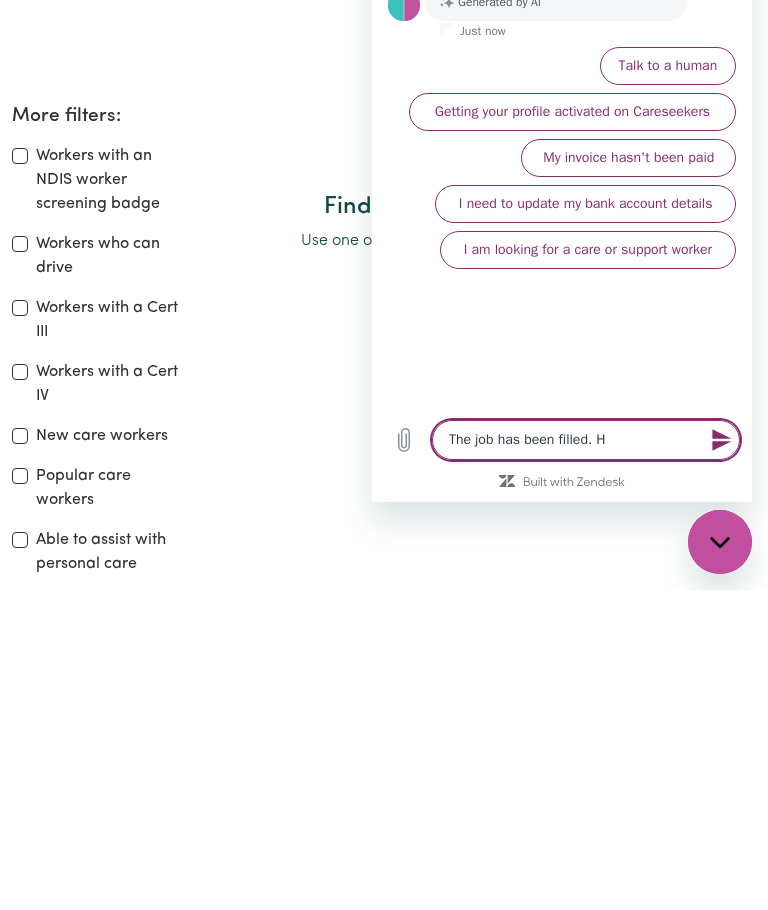 type on "x" 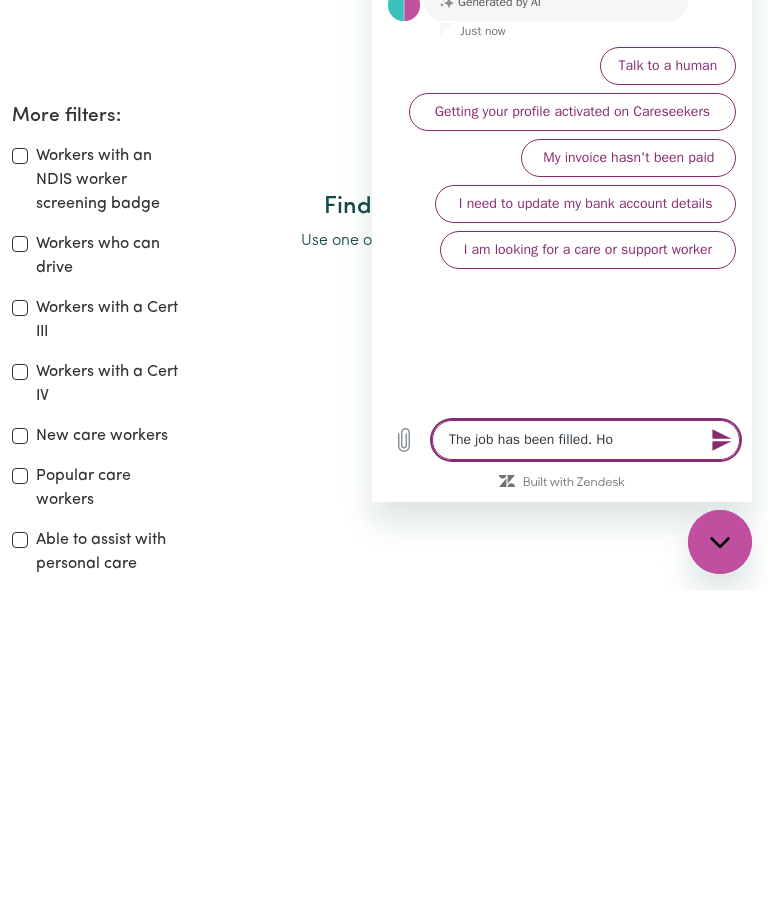 type on "x" 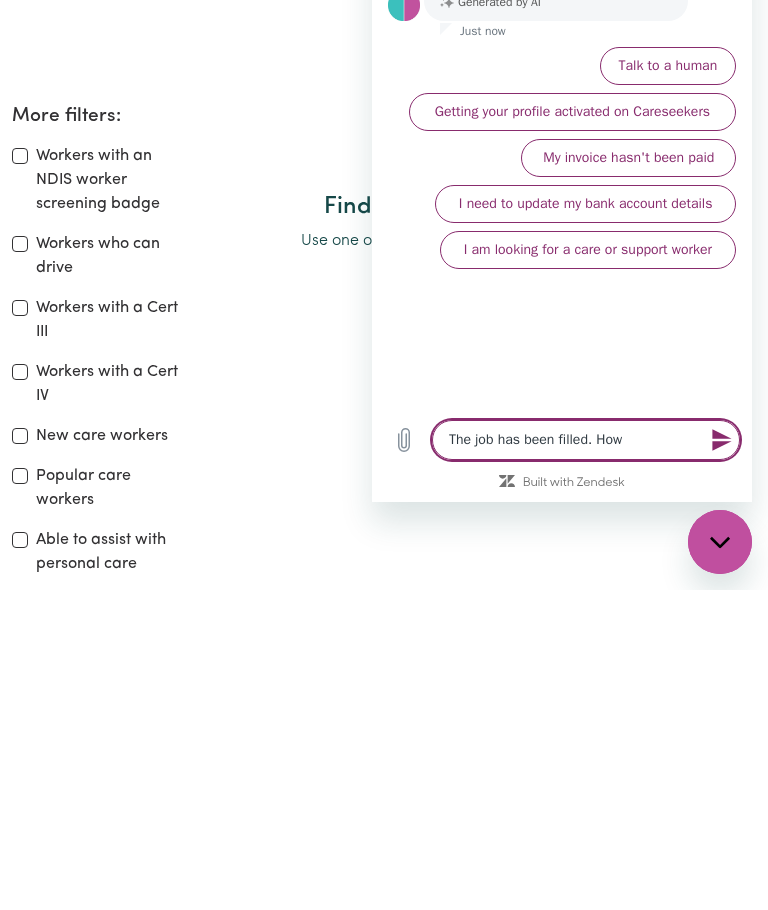 type on "x" 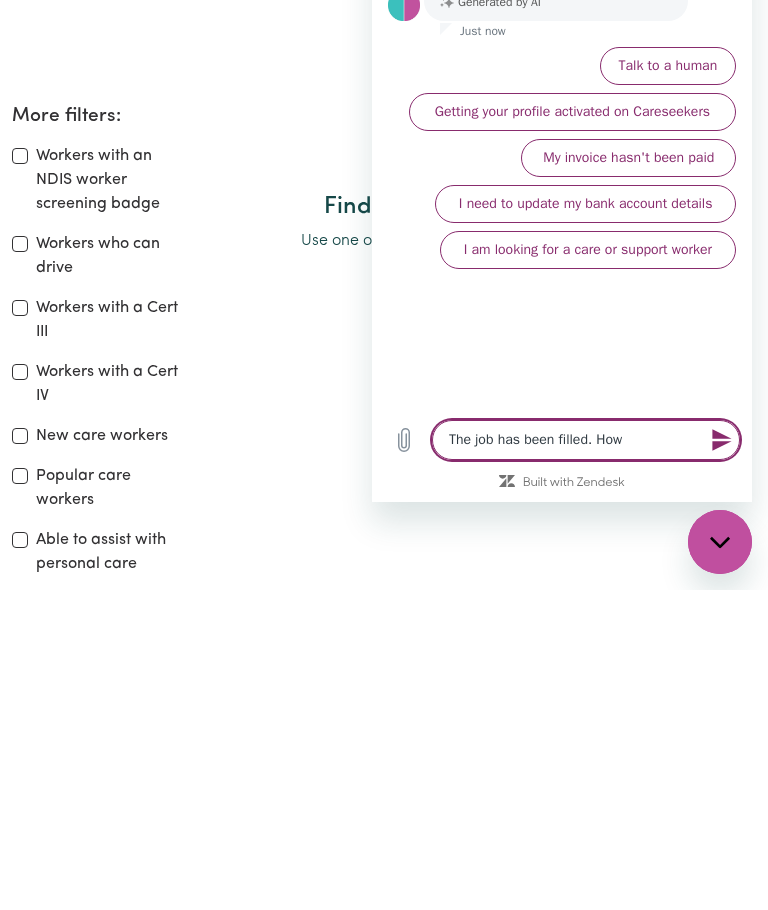 type on "The job has been filled. How" 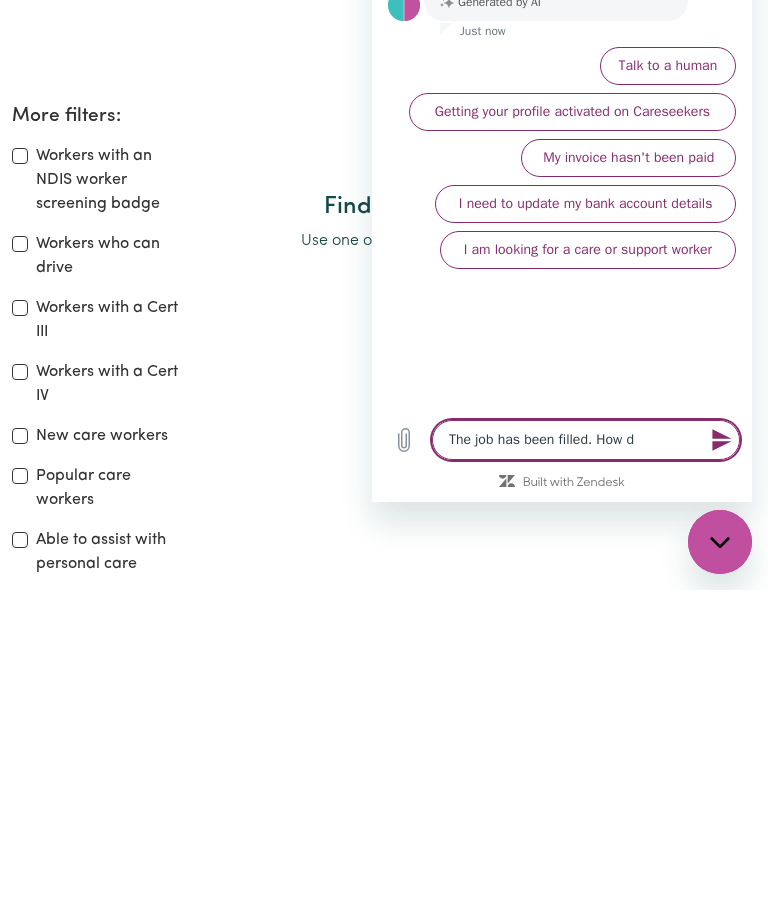 type on "x" 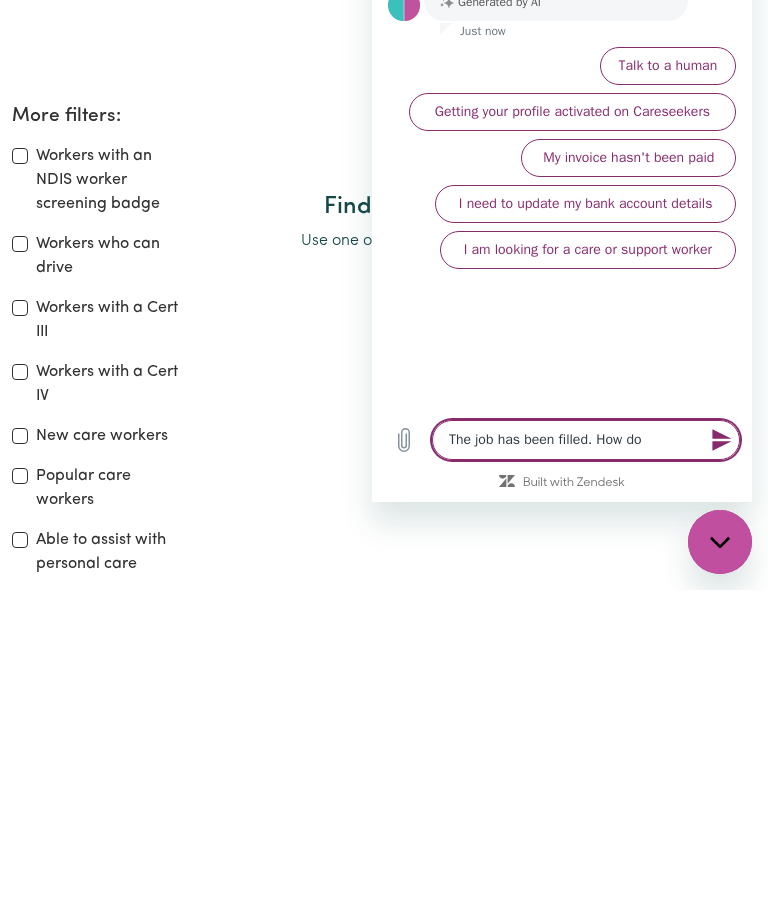 type on "The job has been filled. How do" 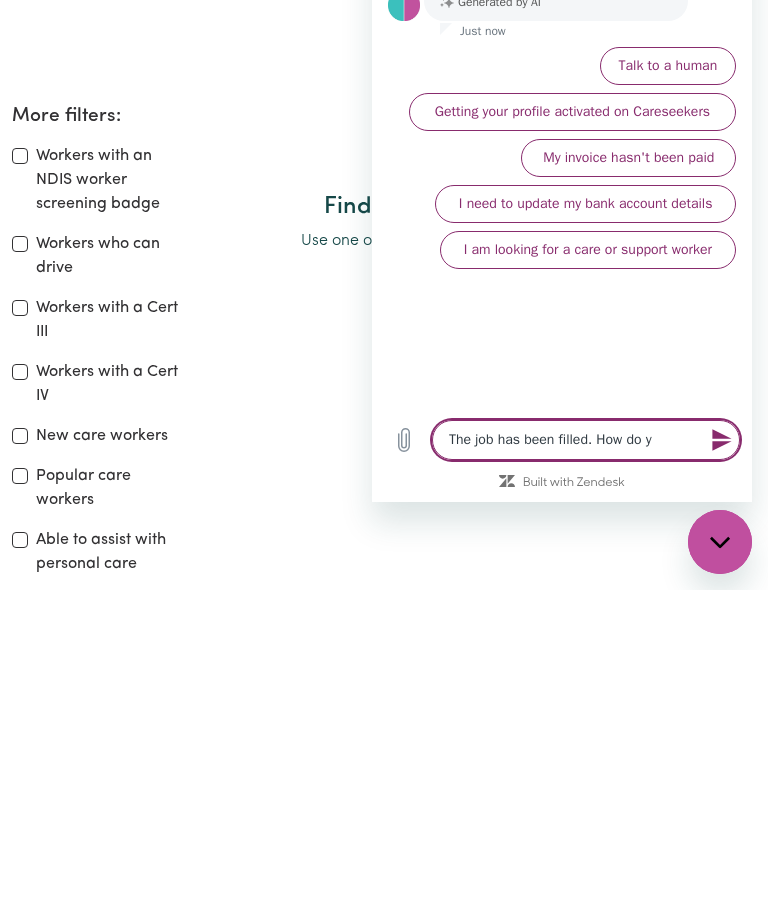 type on "x" 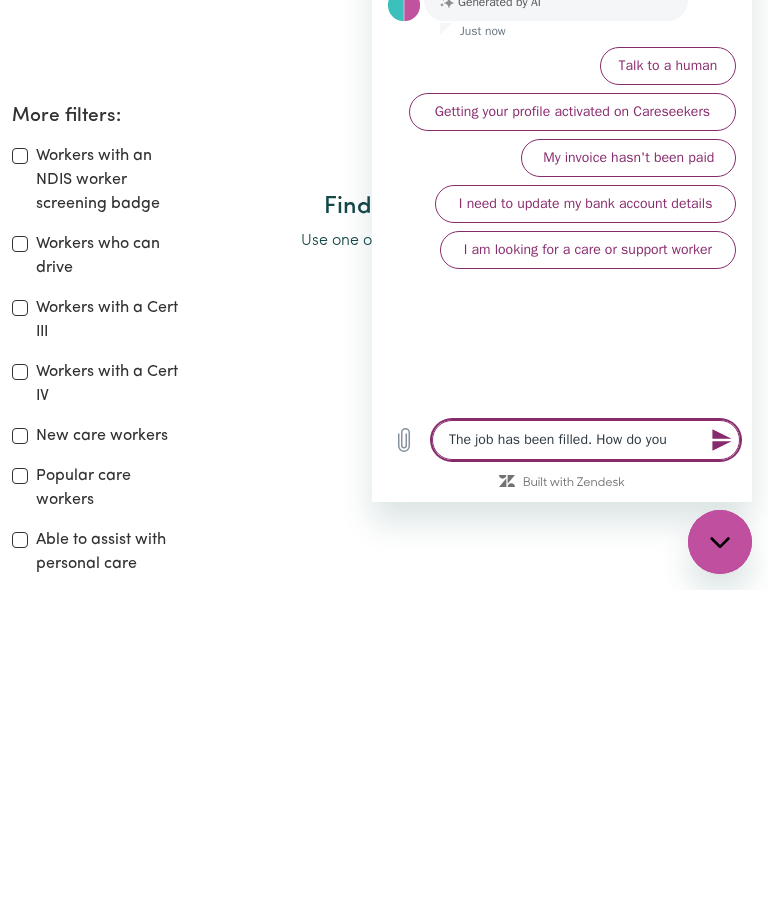 type on "The job has been filled. How do you" 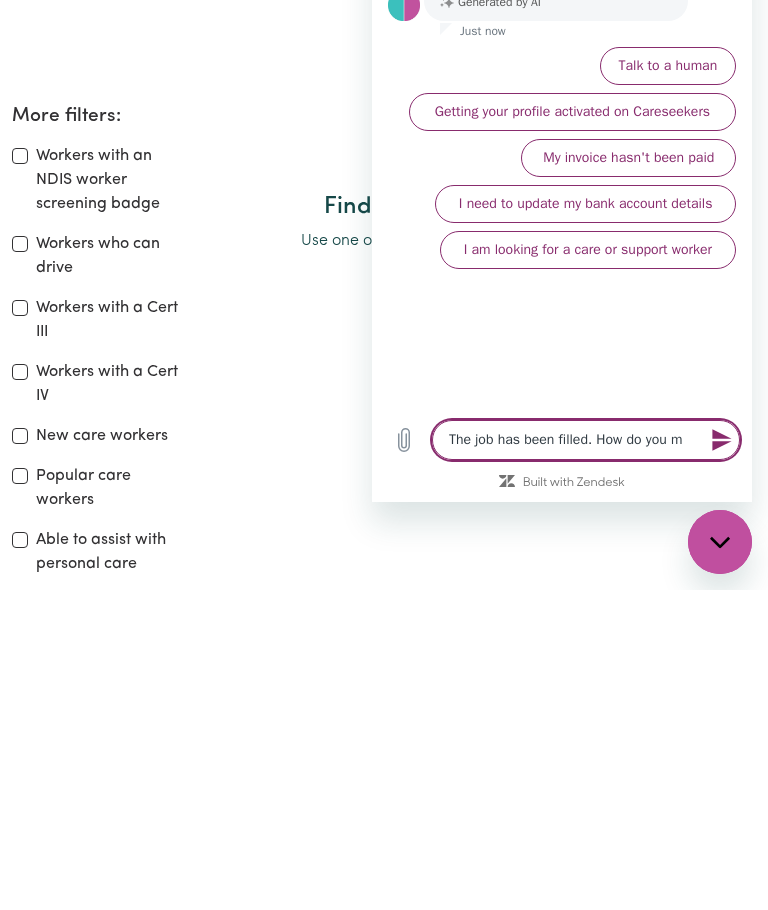 type on "The job has been filled. How do you ma" 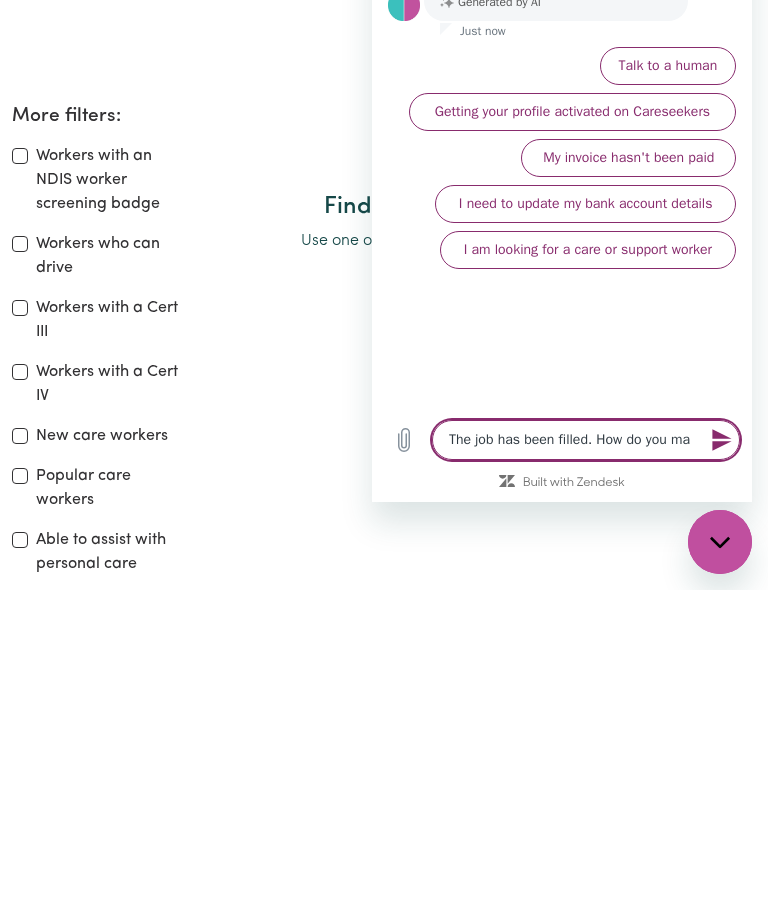 type on "x" 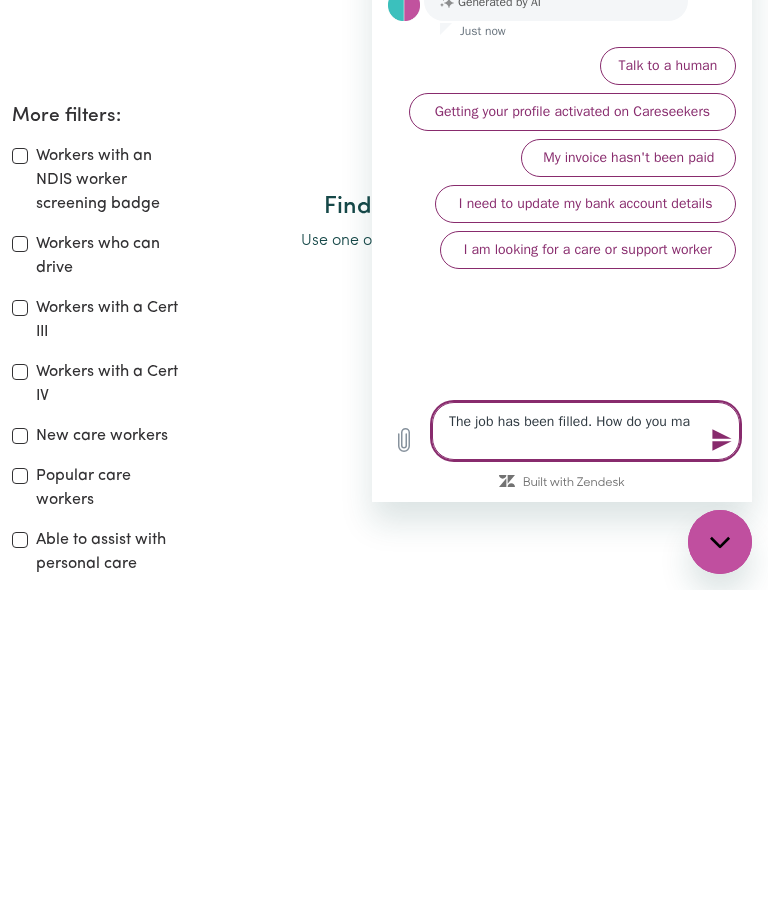 type on "The job has been filled. How do you mar" 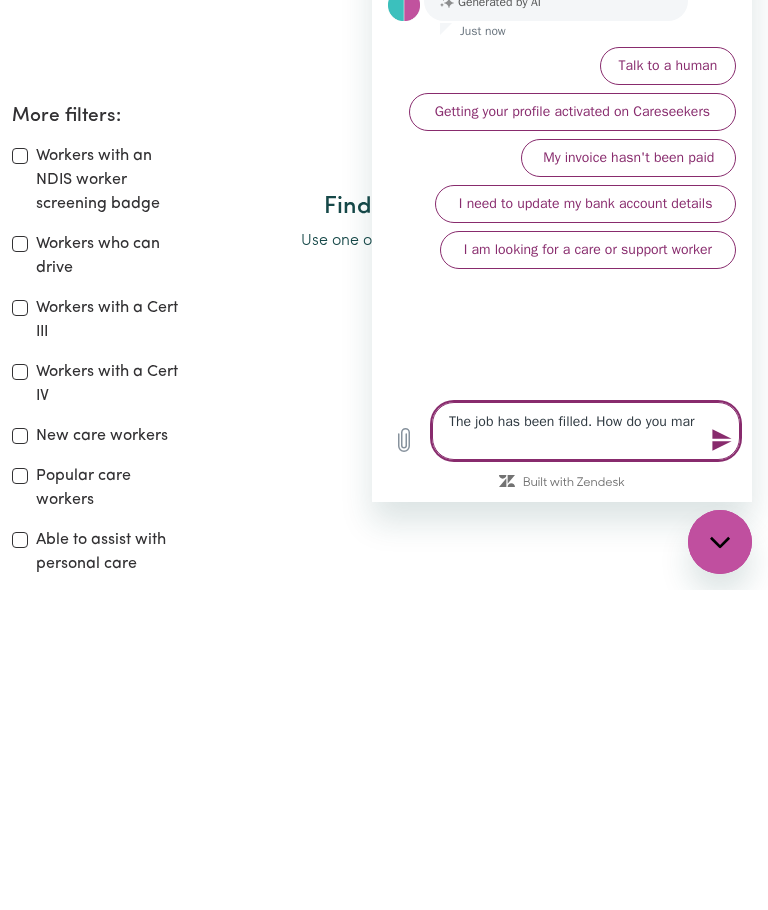 type on "The job has been filled. How do you mark" 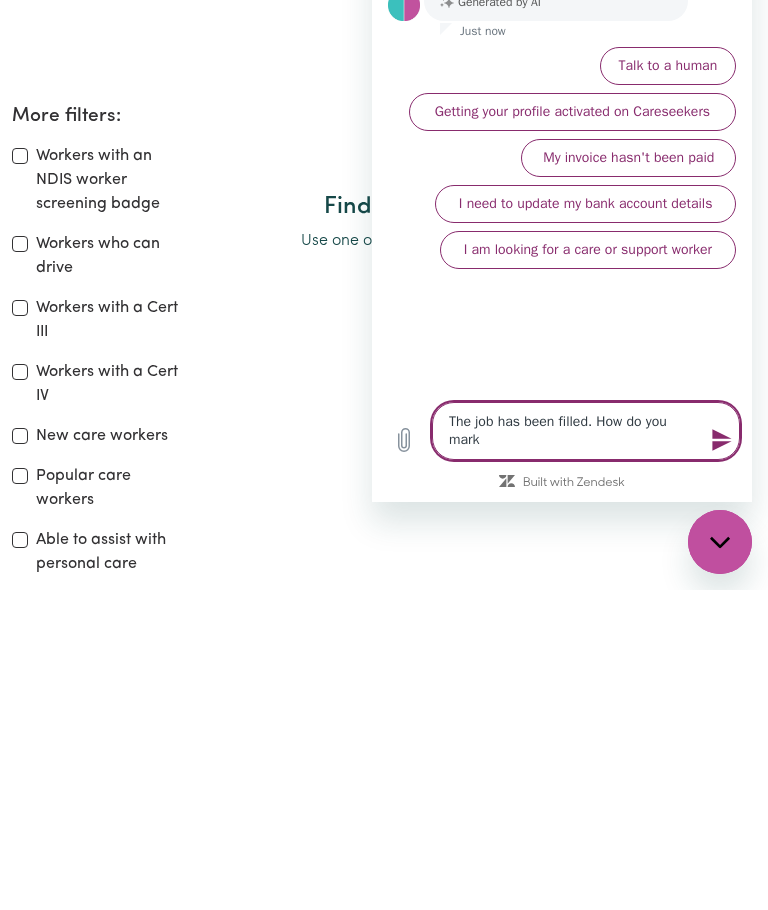 type on "The job has been filled. How do you mark" 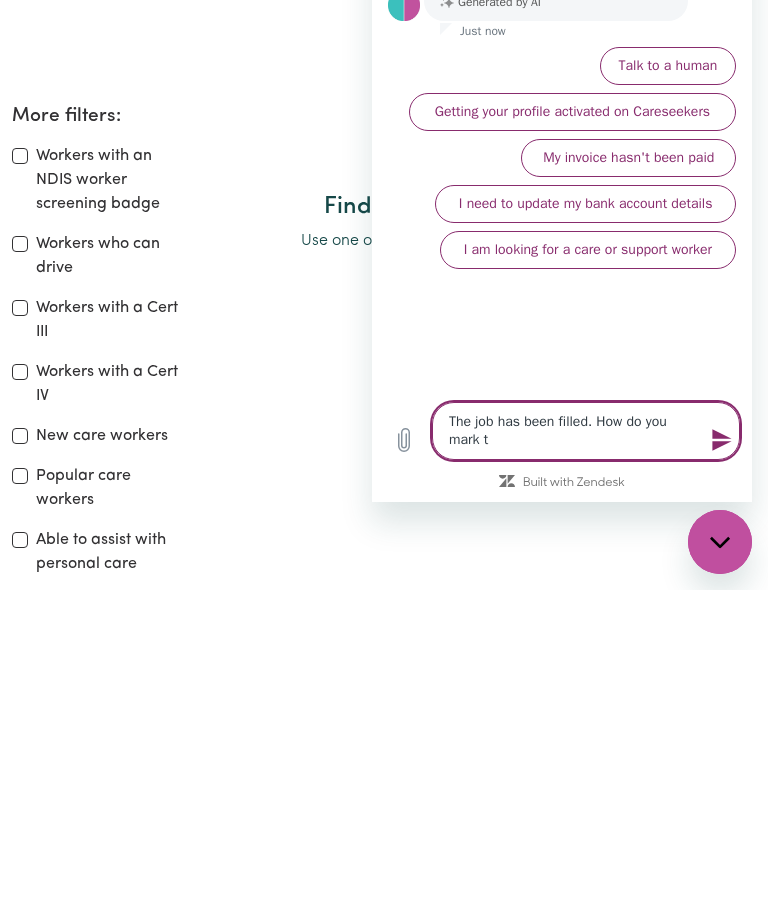 type on "x" 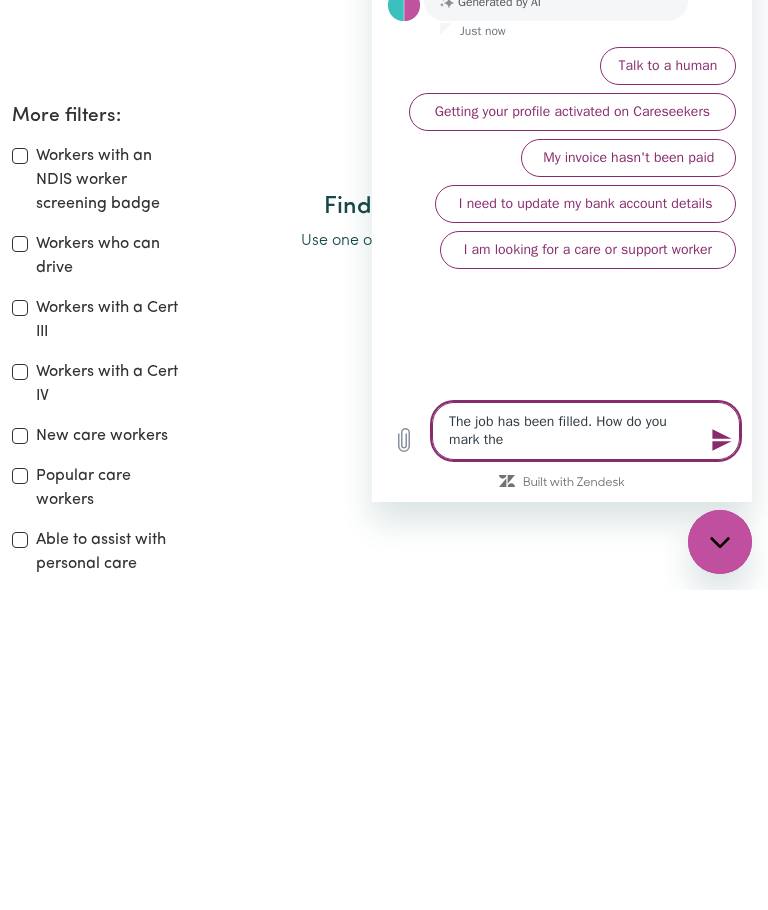type on "x" 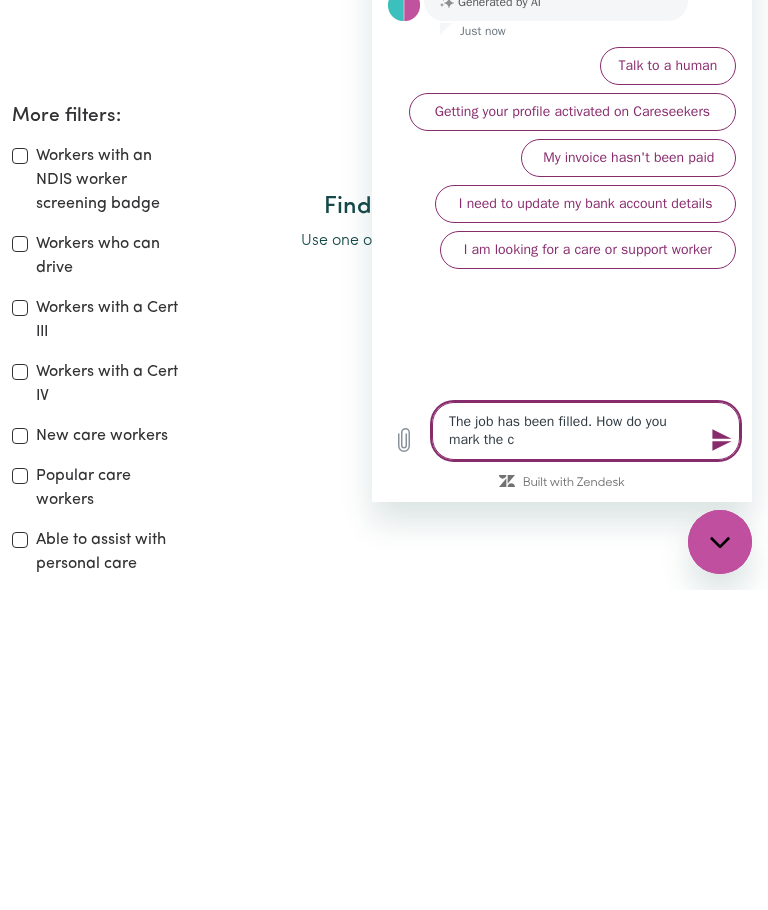 type on "x" 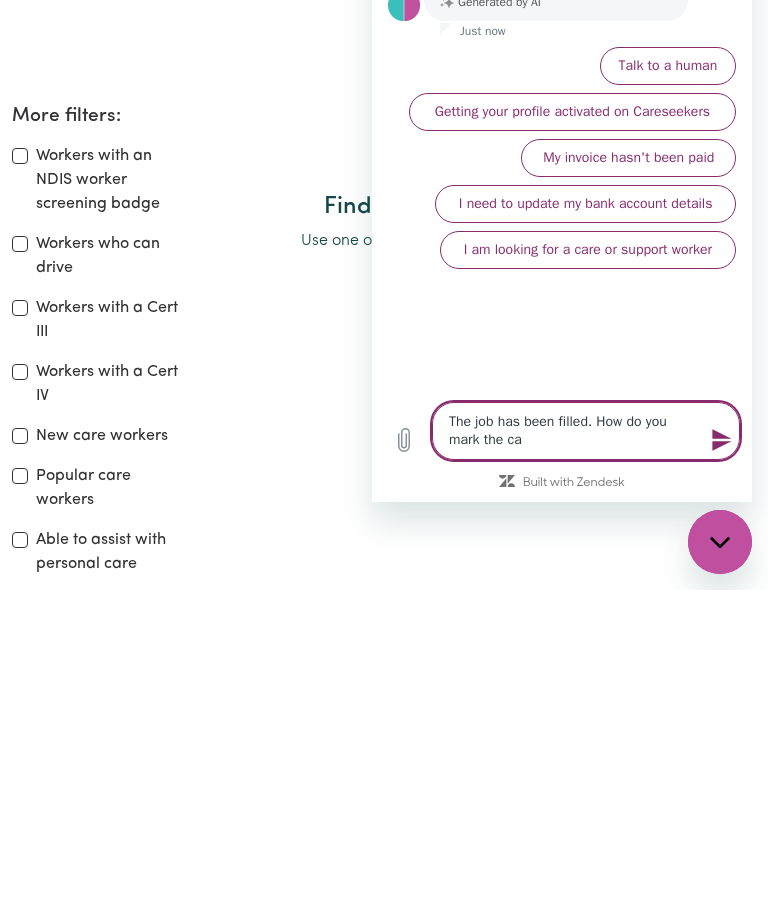type on "x" 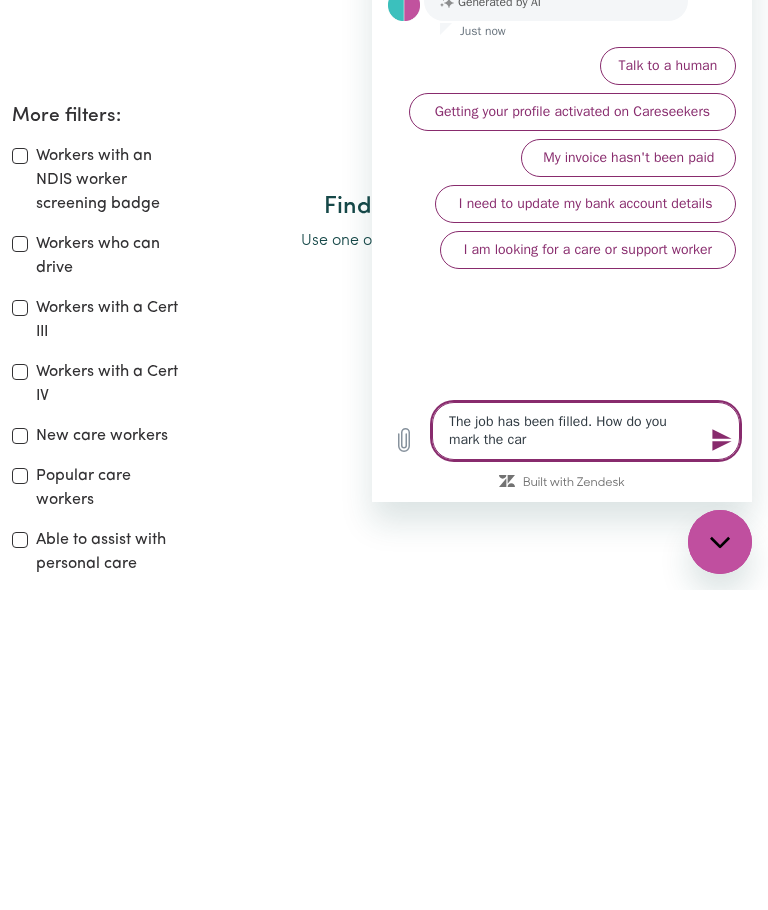 type on "x" 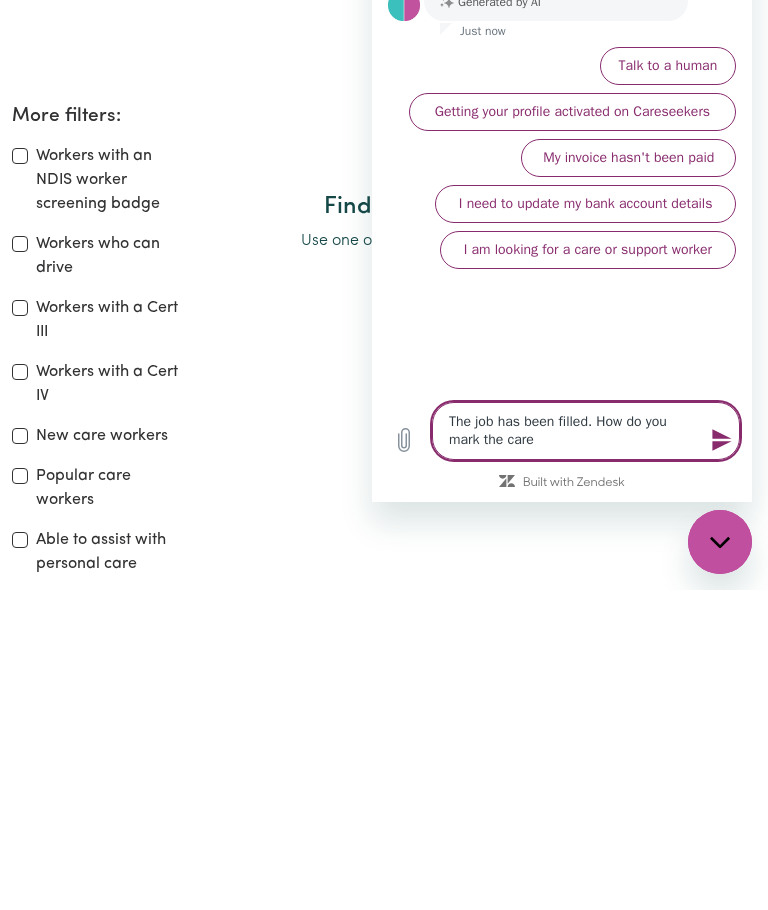 type on "x" 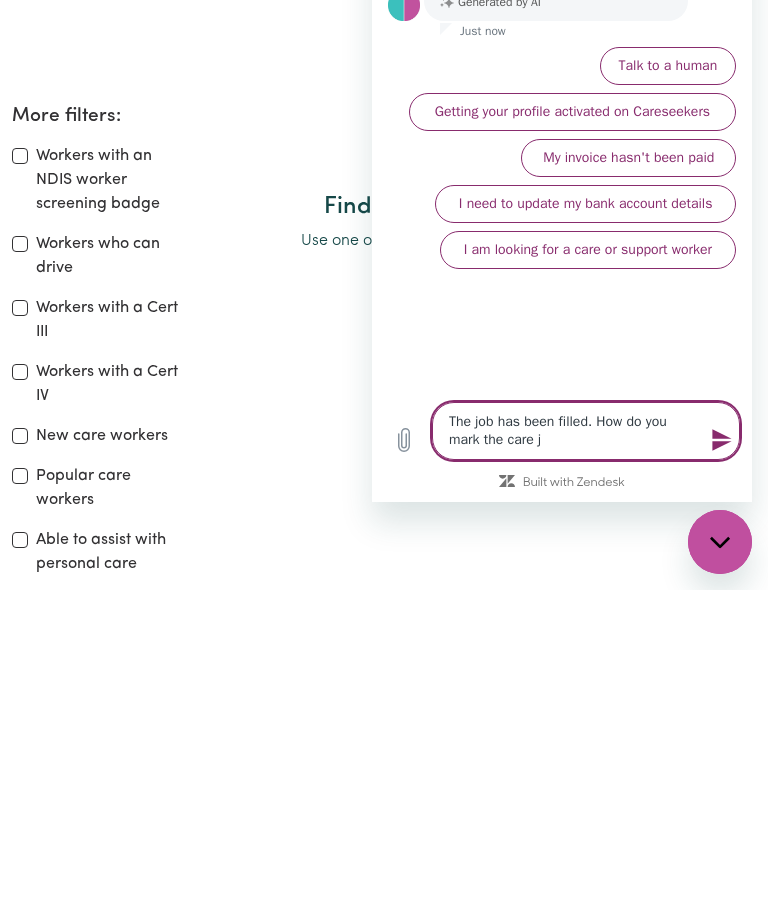 type on "The job has been filled. How do you mark the care jo" 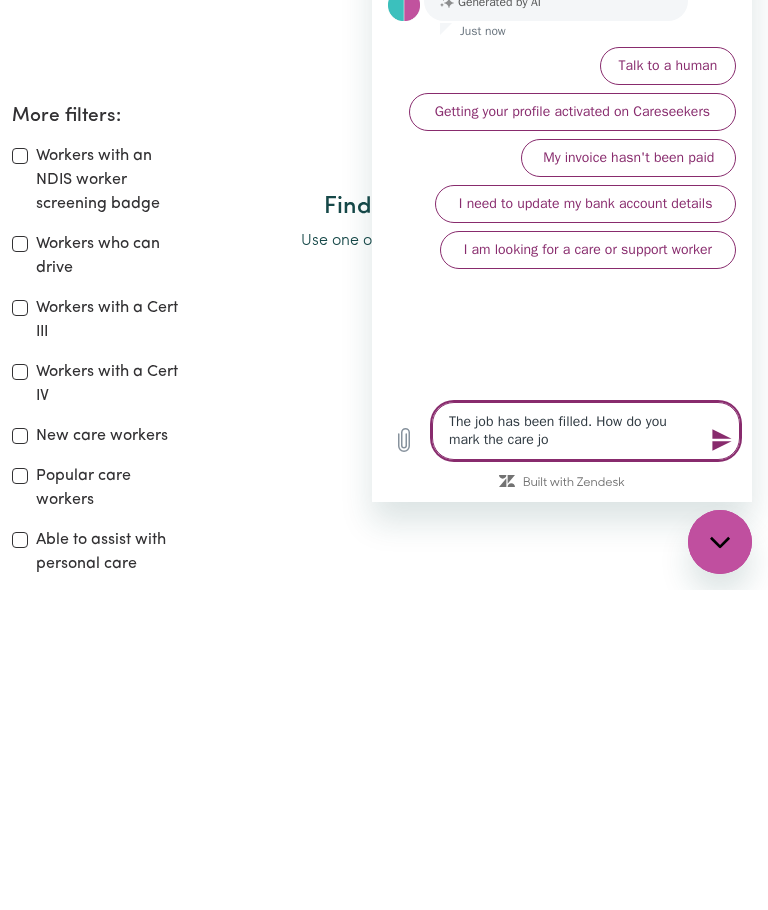 type on "x" 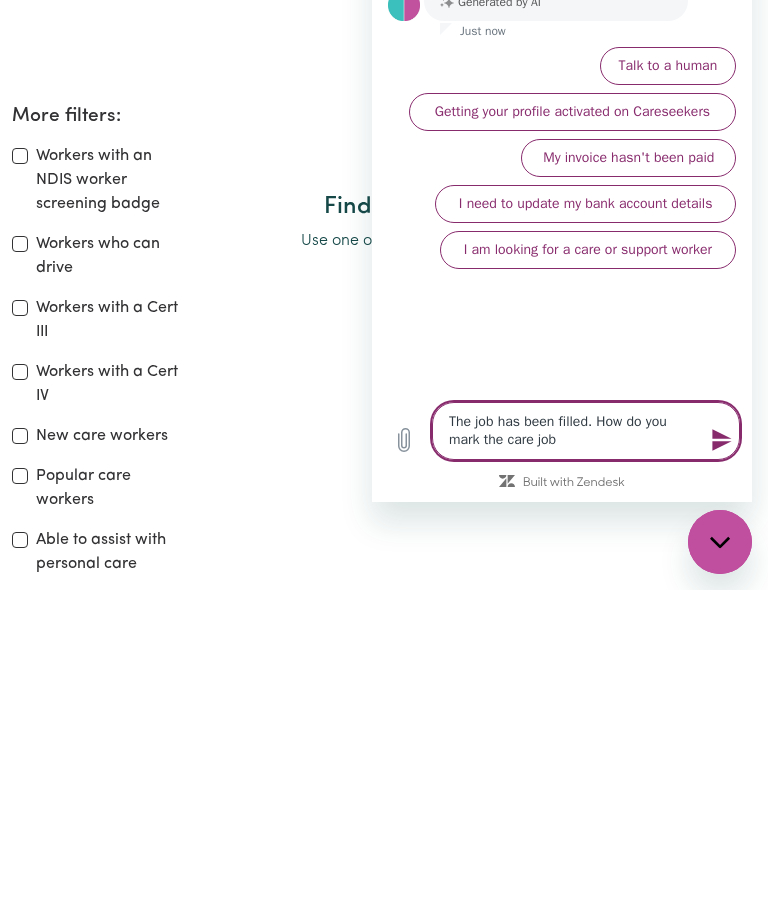 type on "x" 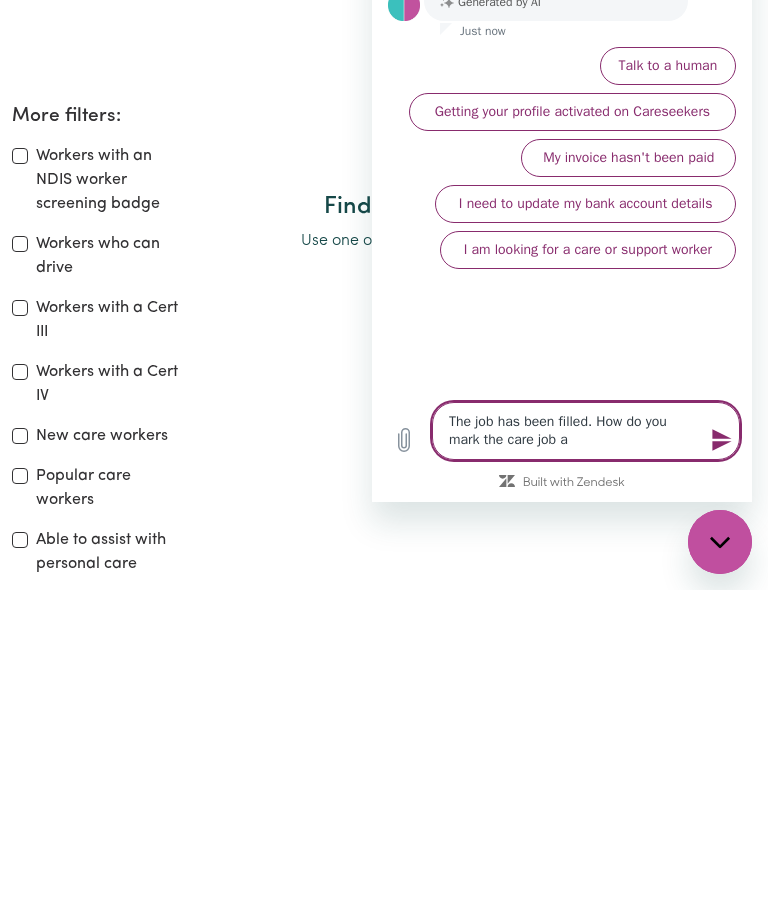 type on "x" 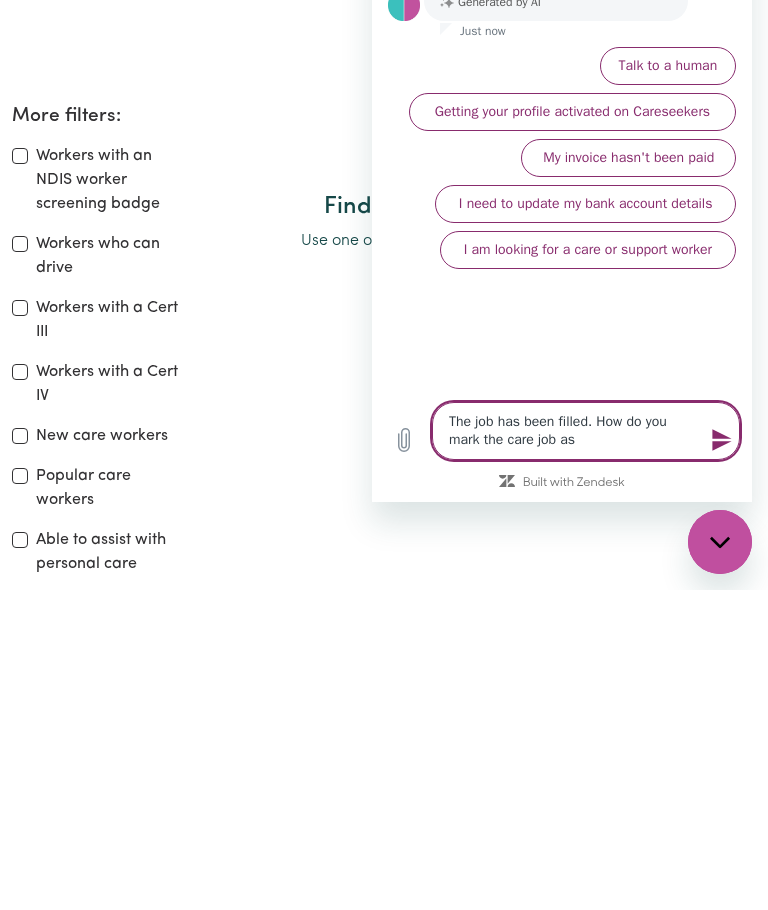 type on "x" 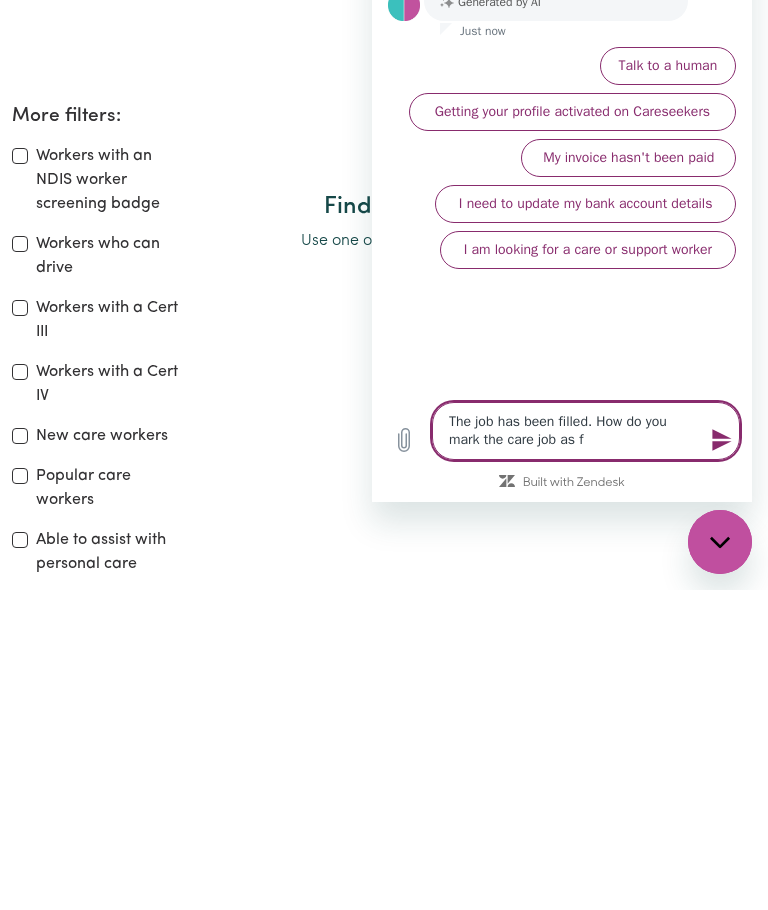 type on "x" 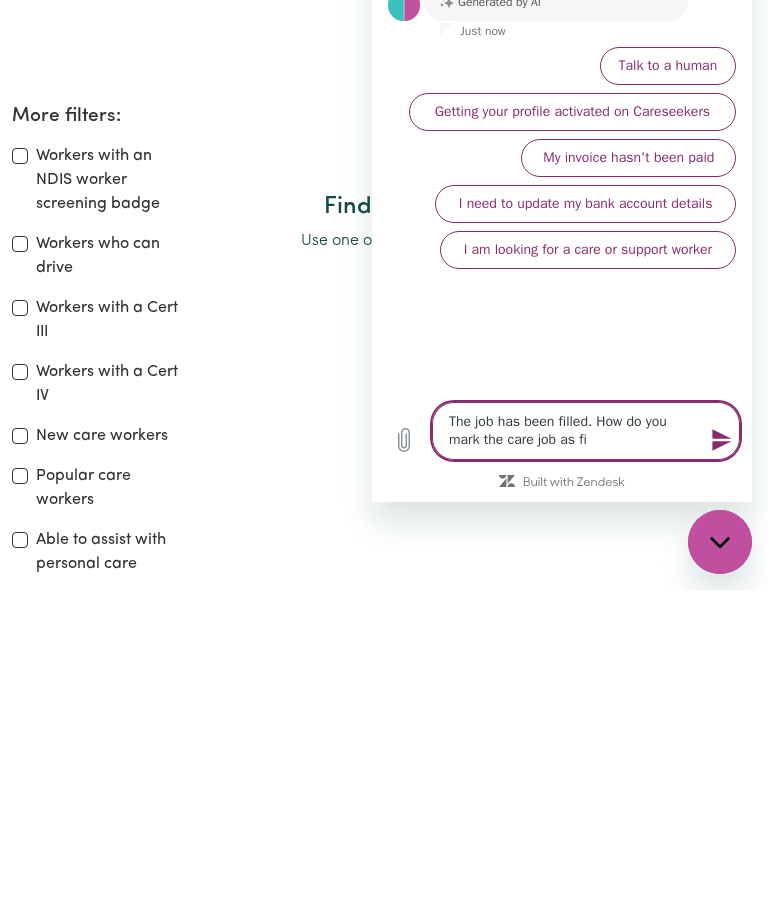 type on "x" 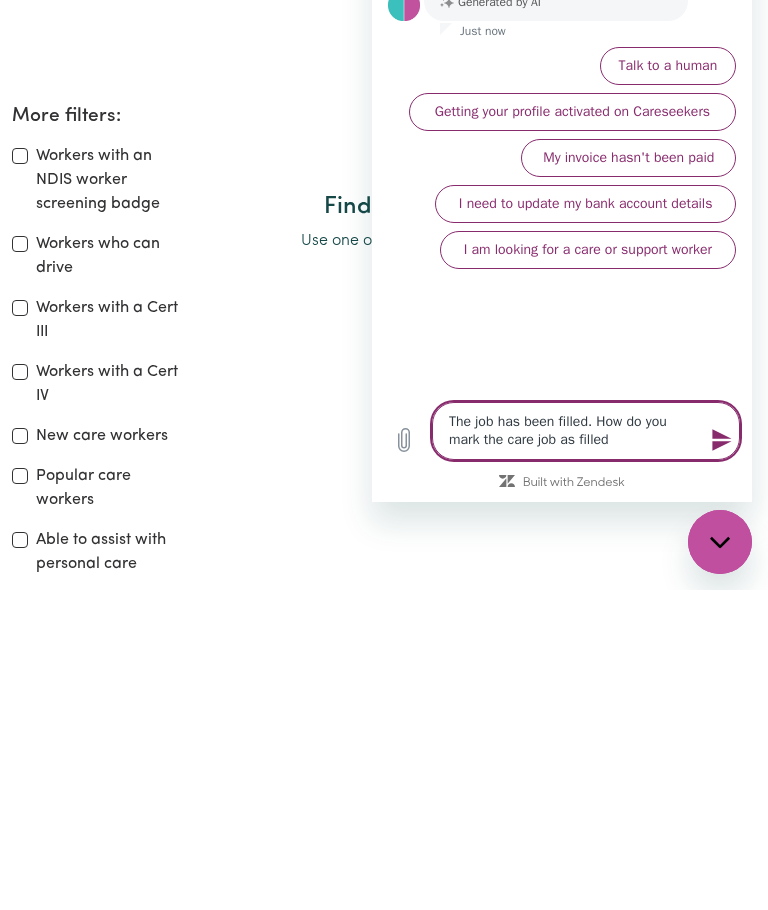 type on "The job has been filled. How do you mark the care job as filled" 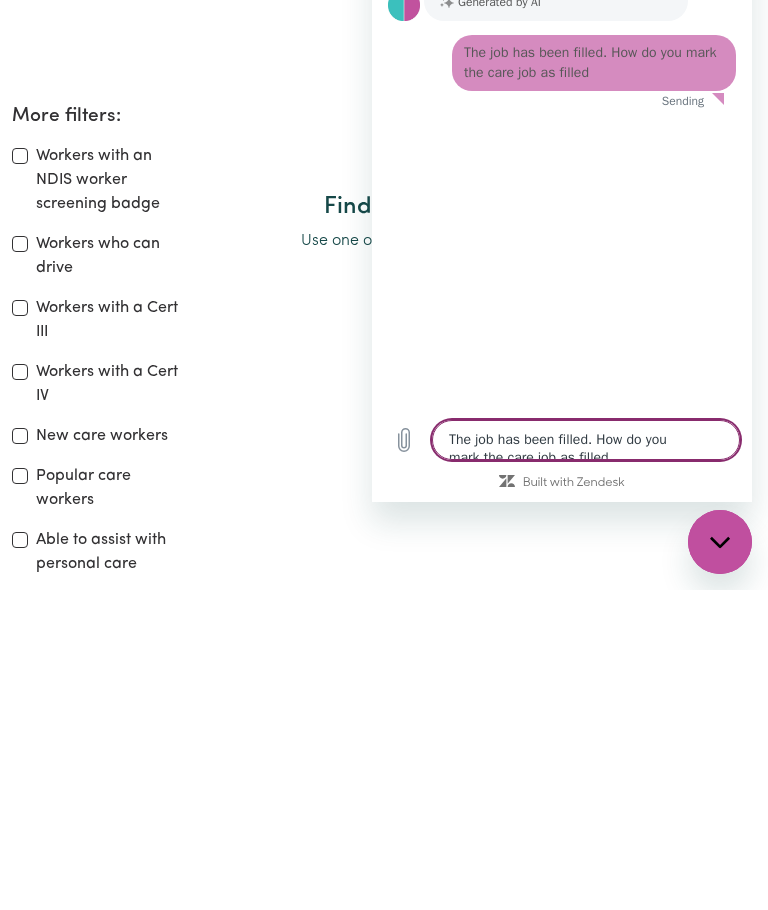 type 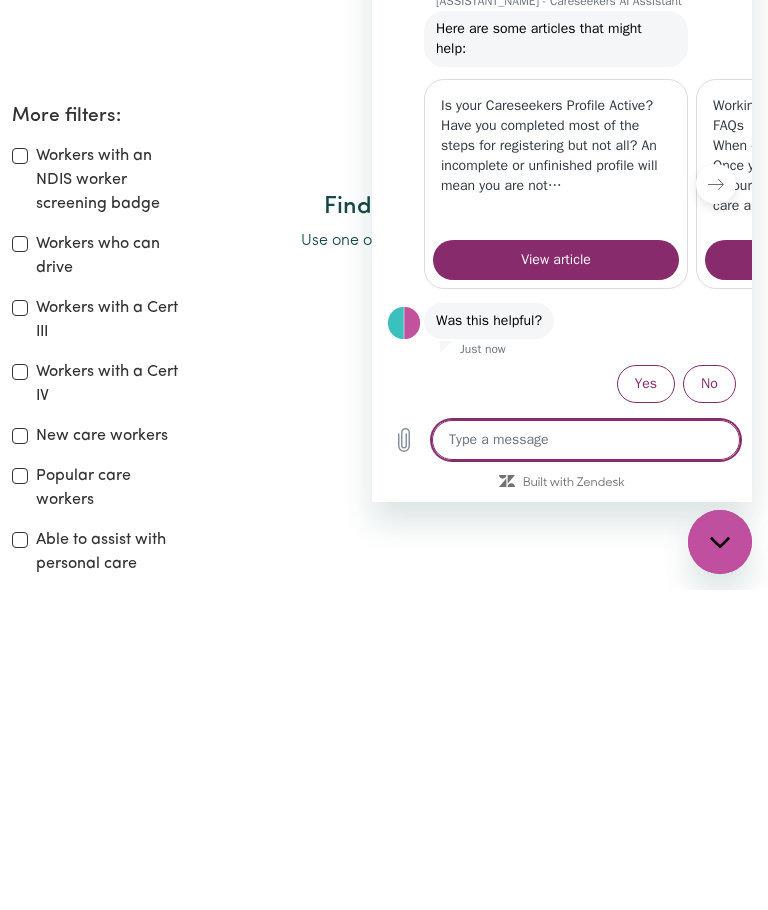 scroll, scrollTop: 128, scrollLeft: 0, axis: vertical 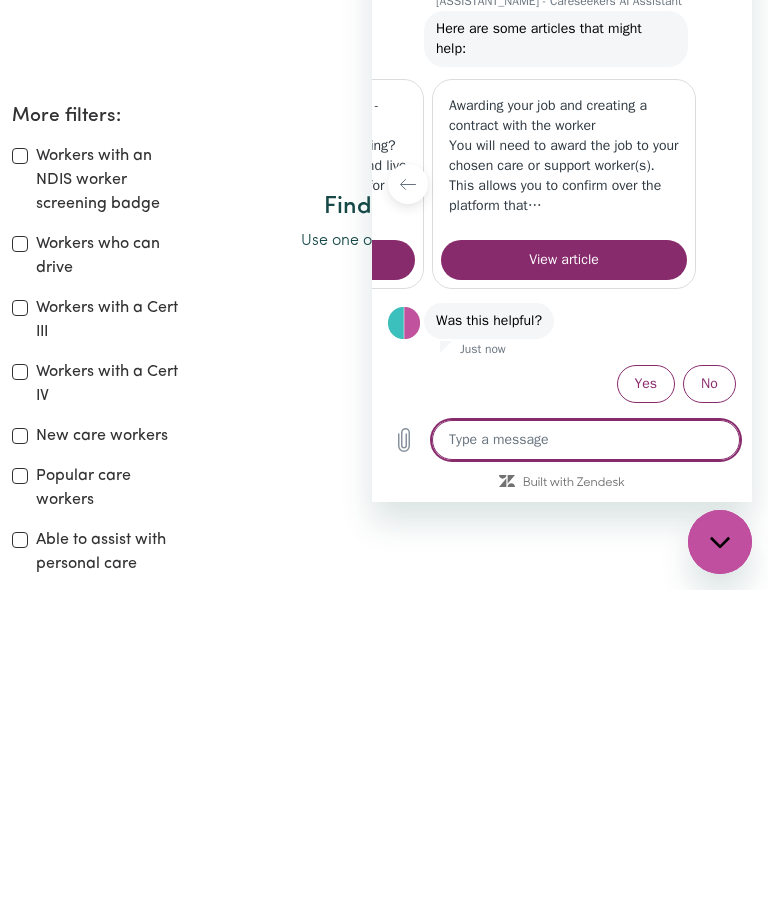 click on "View article" at bounding box center [564, 260] 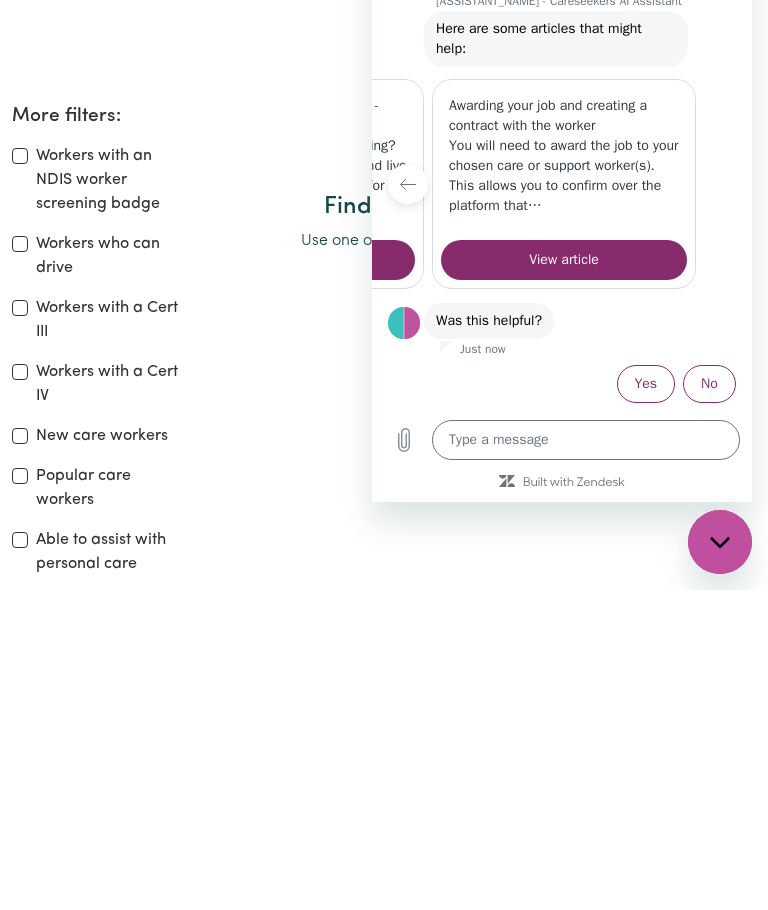 scroll, scrollTop: 548, scrollLeft: 0, axis: vertical 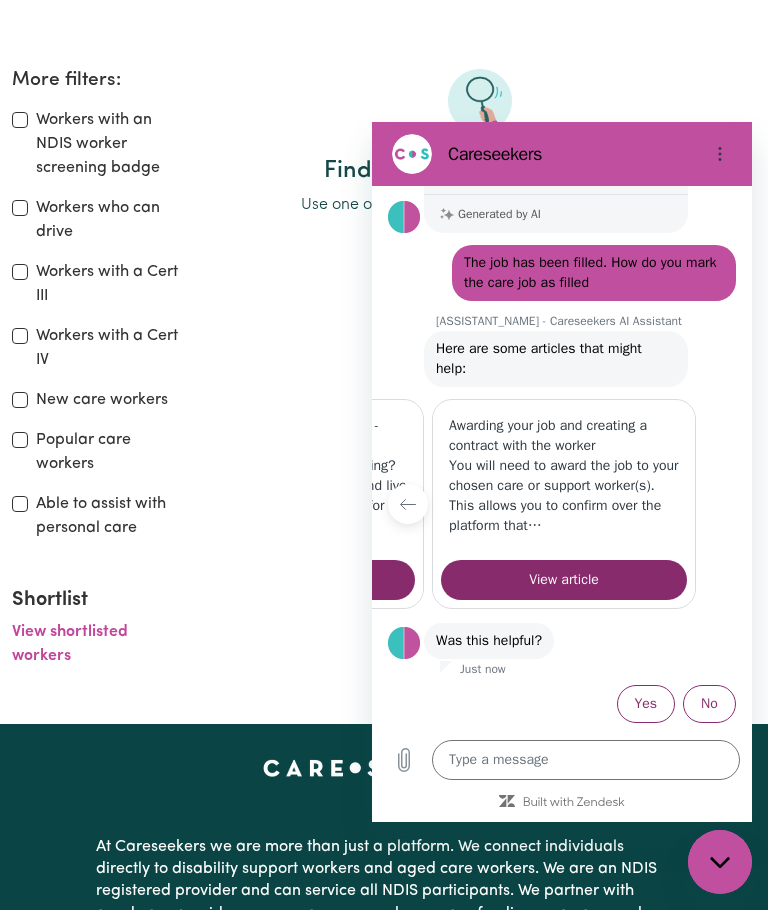 click at bounding box center [480, 113] 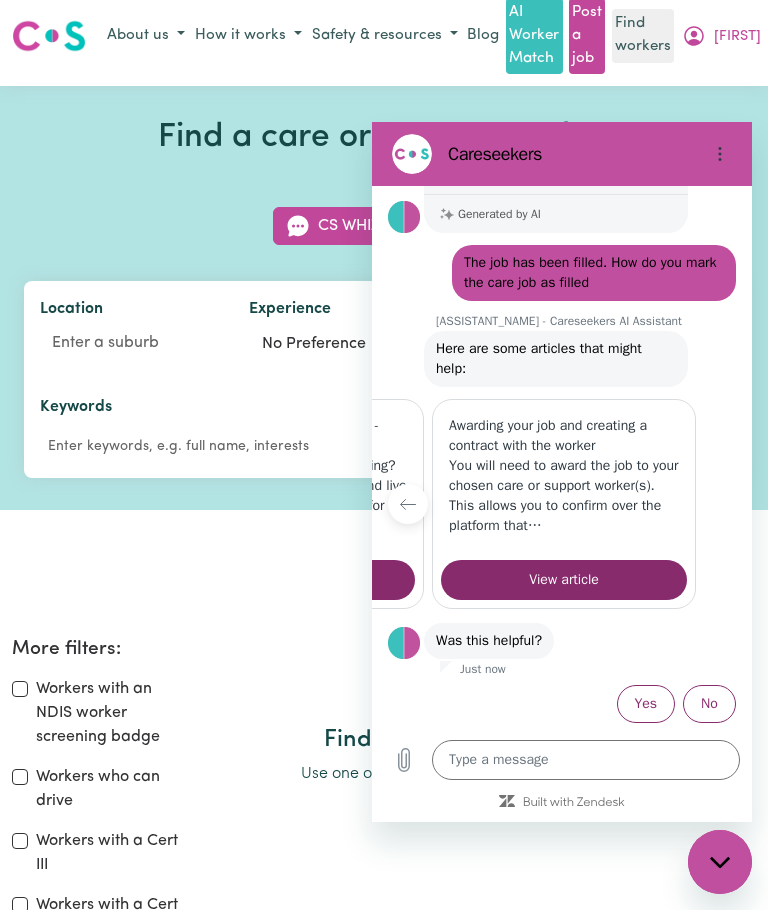 scroll, scrollTop: 0, scrollLeft: 0, axis: both 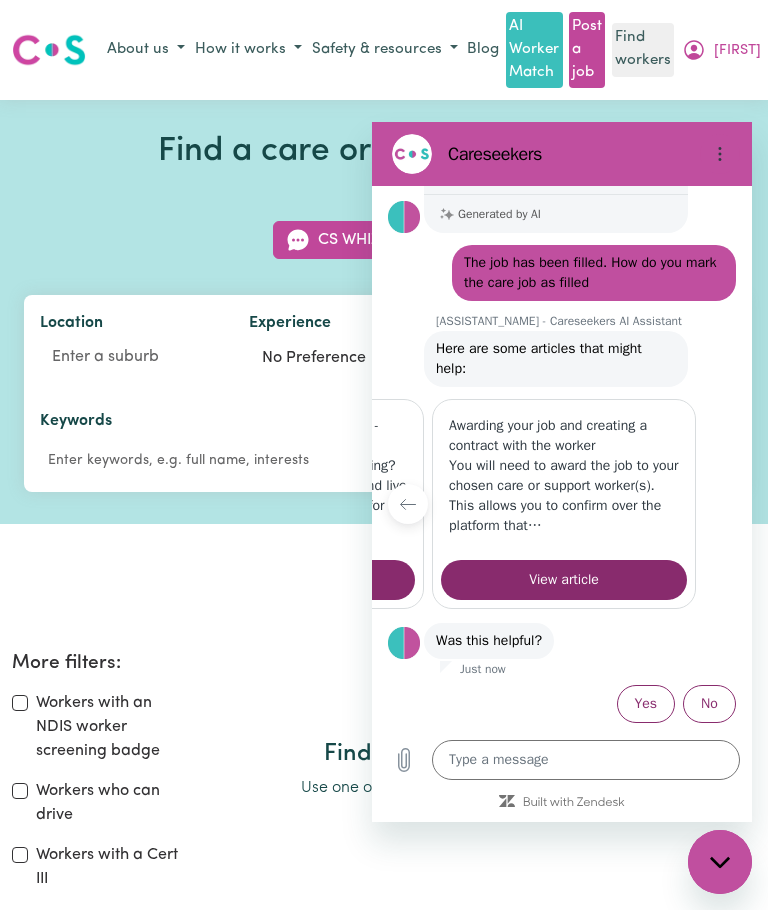 click 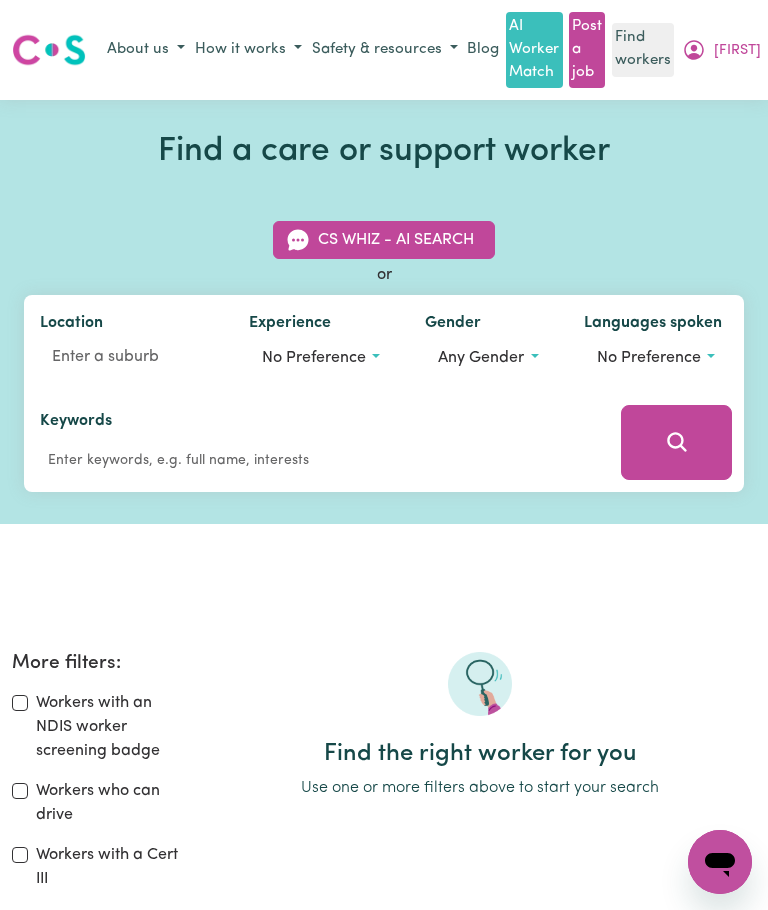 click on "[FIRST]" at bounding box center (737, 51) 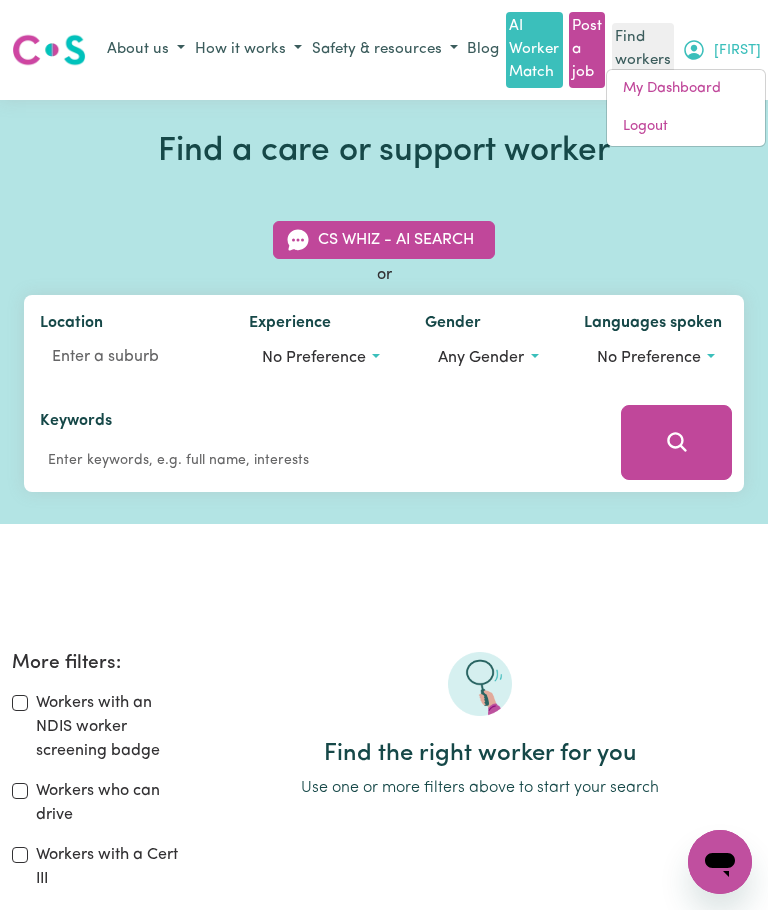click on "My Dashboard" at bounding box center (686, 89) 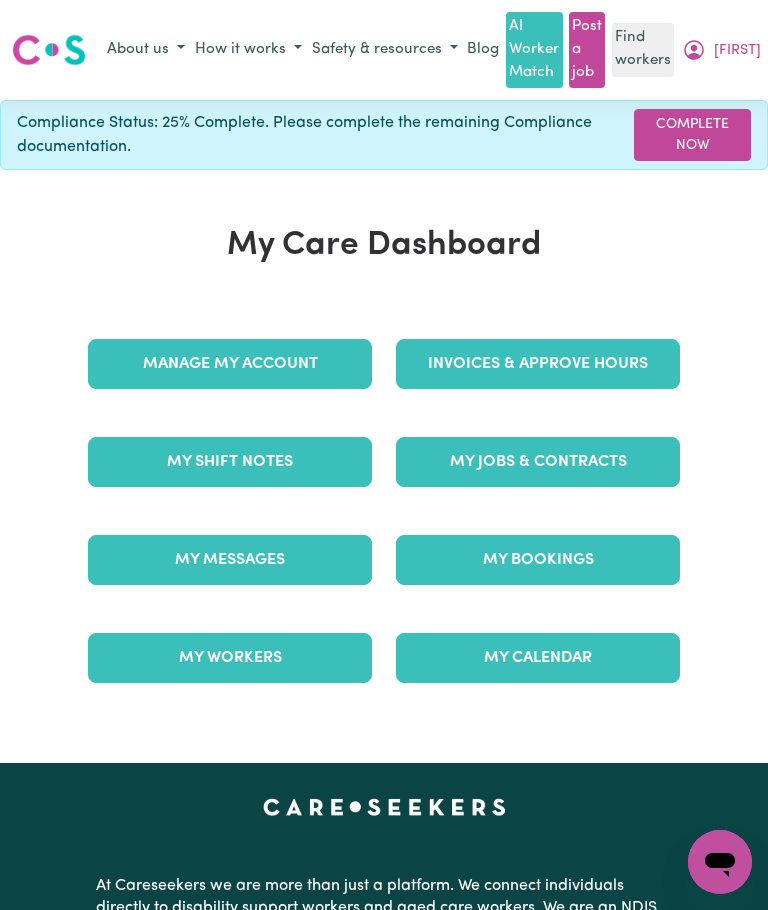 click on "My Messages" at bounding box center [230, 560] 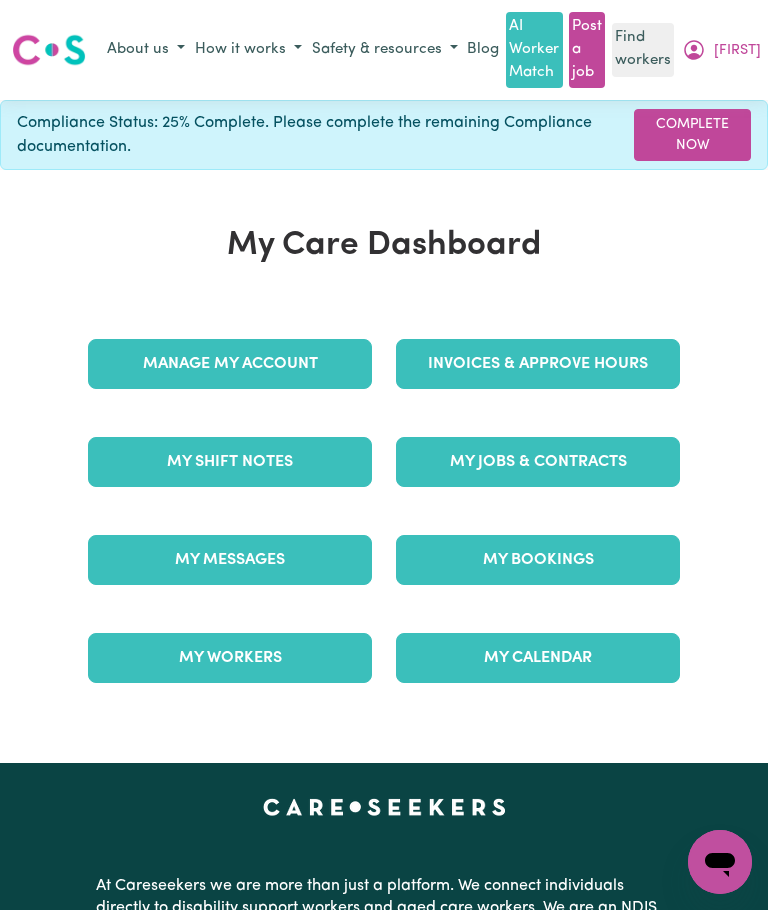 click on "My Jobs & Contracts" at bounding box center (538, 462) 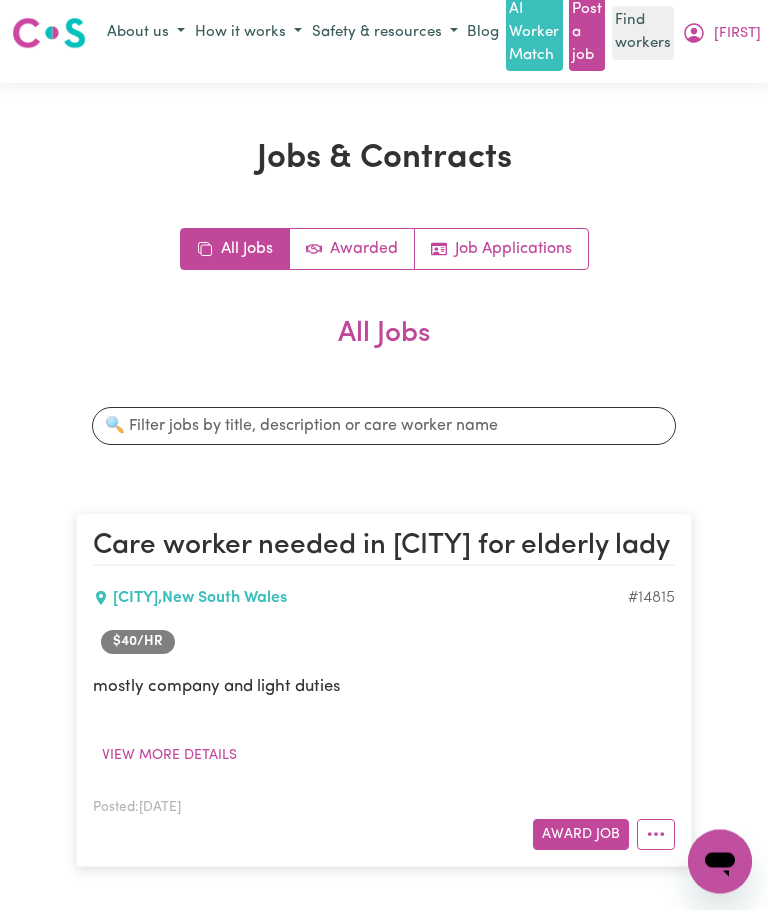 scroll, scrollTop: 18, scrollLeft: 0, axis: vertical 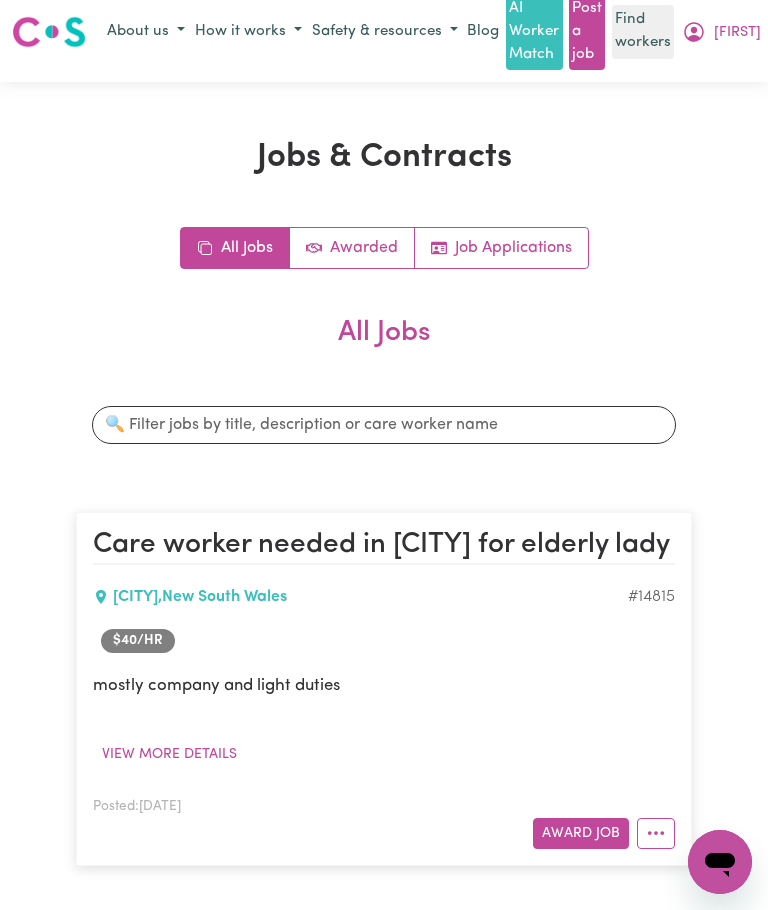 click on "View more details" at bounding box center [169, 754] 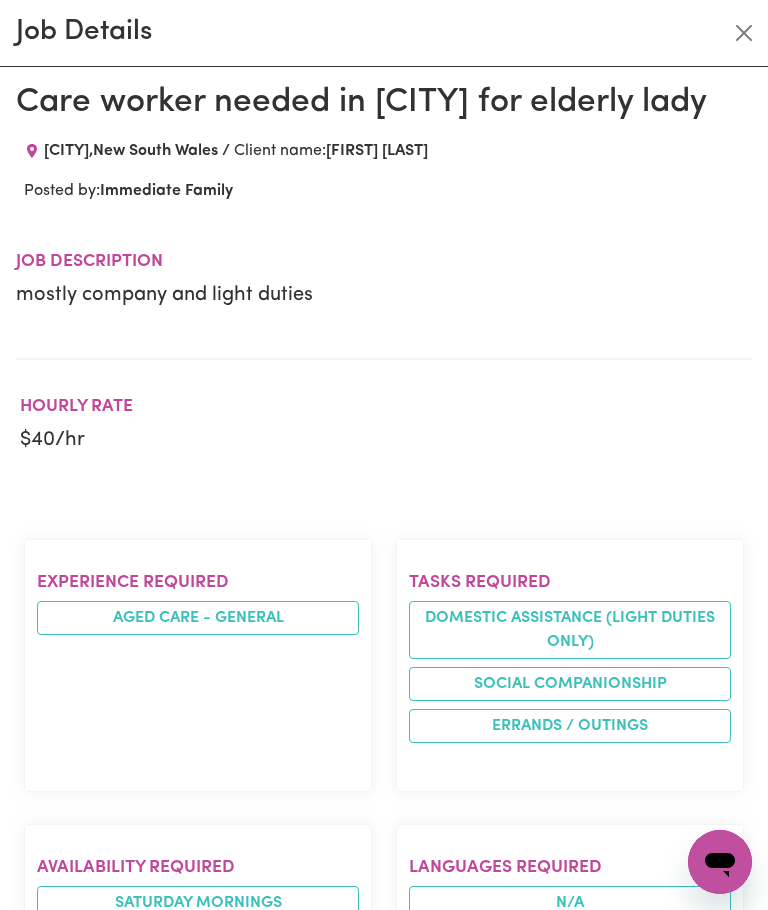 scroll, scrollTop: 0, scrollLeft: 0, axis: both 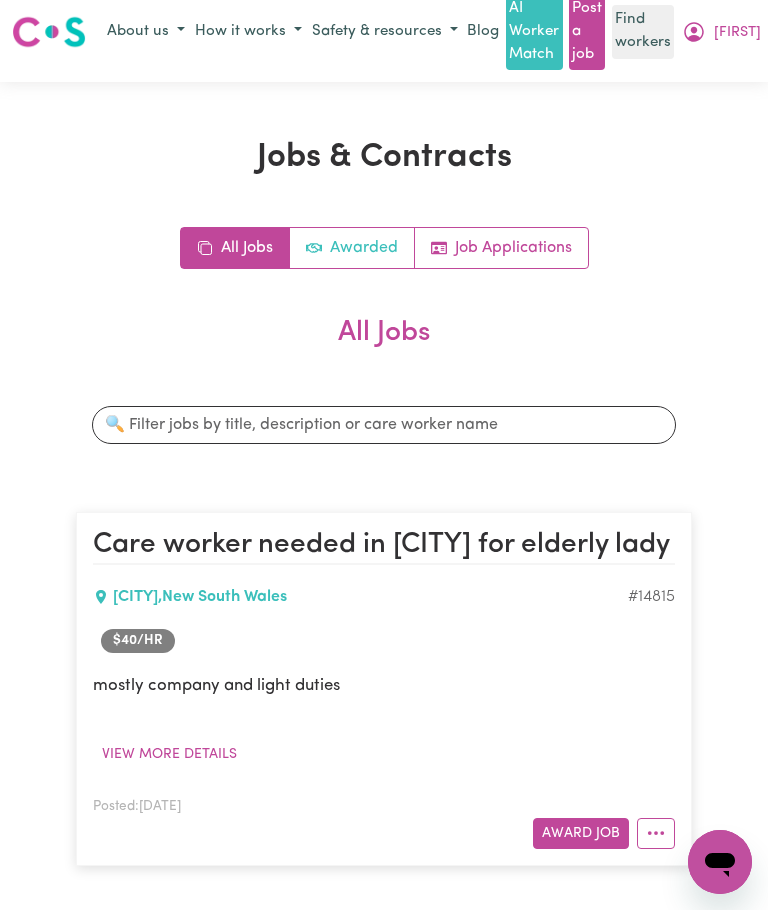 click on "Awarded" at bounding box center [352, 248] 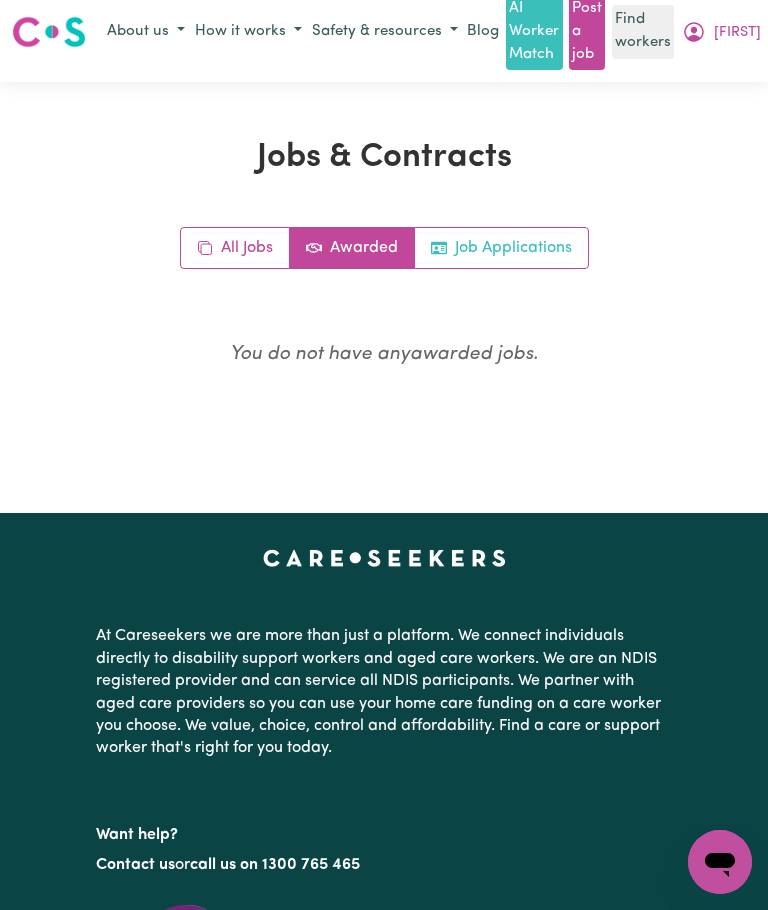 click on "Job Applications" at bounding box center (501, 248) 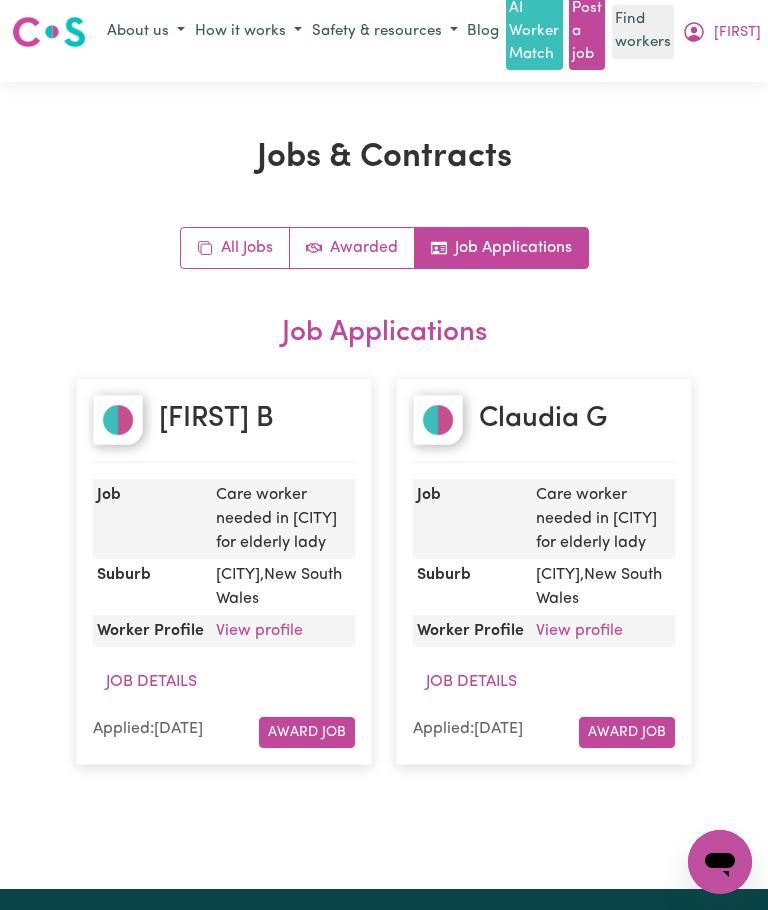 click on "Job Details" at bounding box center [151, 682] 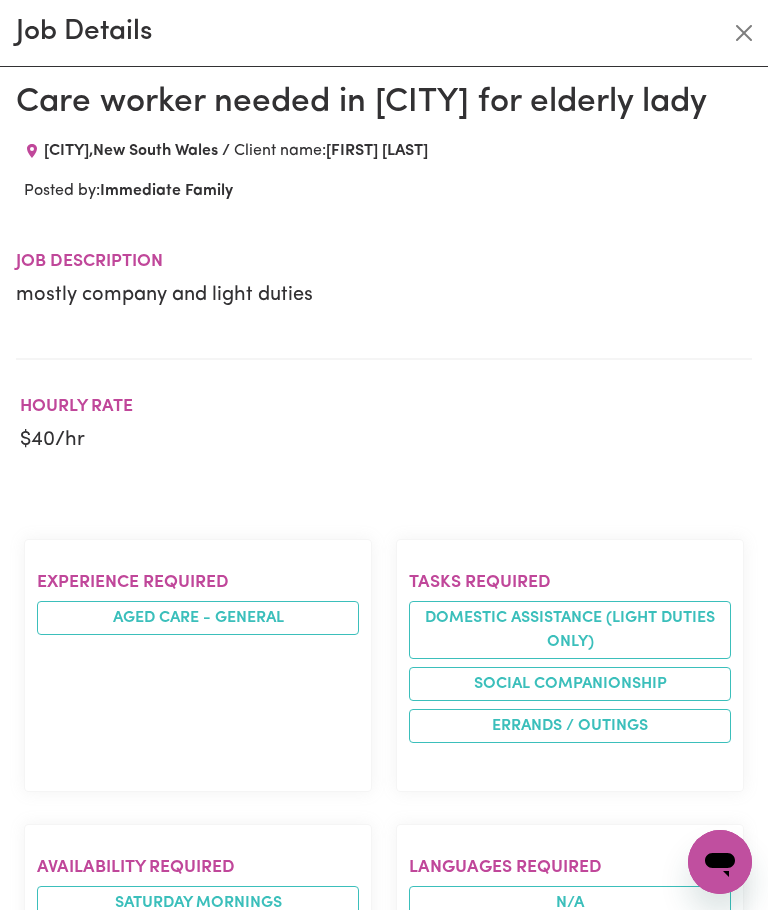 click at bounding box center [744, 33] 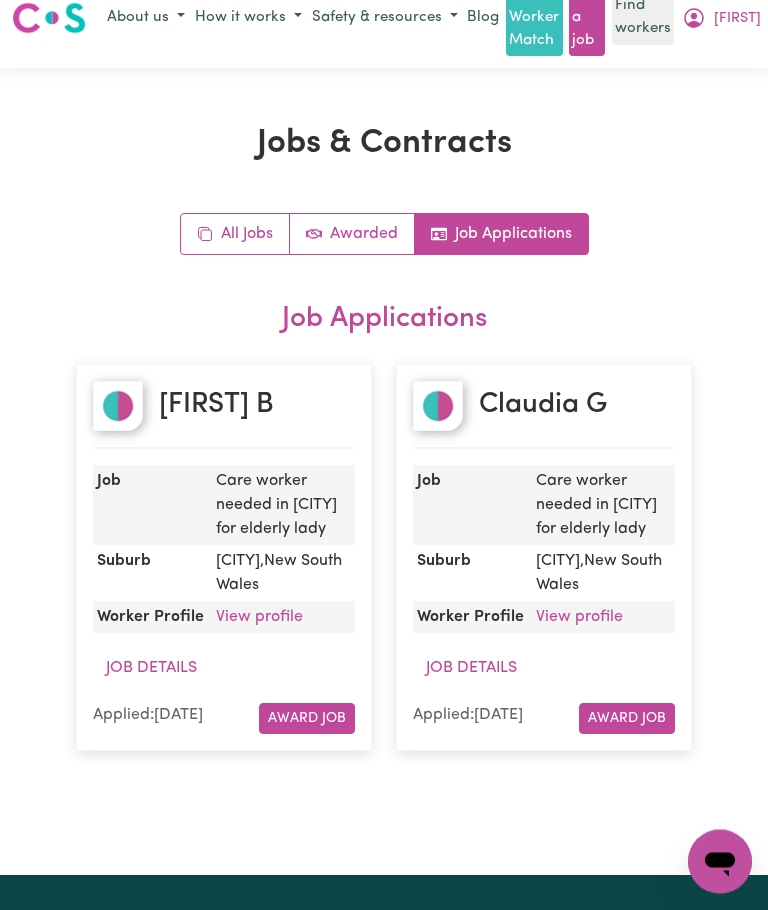 scroll, scrollTop: 0, scrollLeft: 0, axis: both 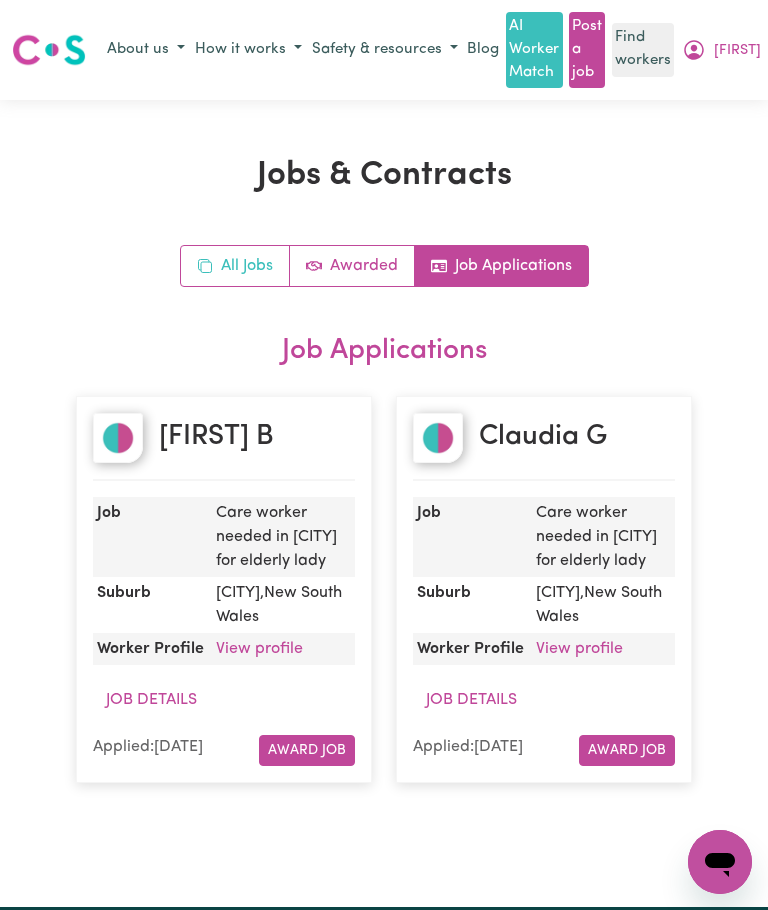 click on "All Jobs" at bounding box center [235, 266] 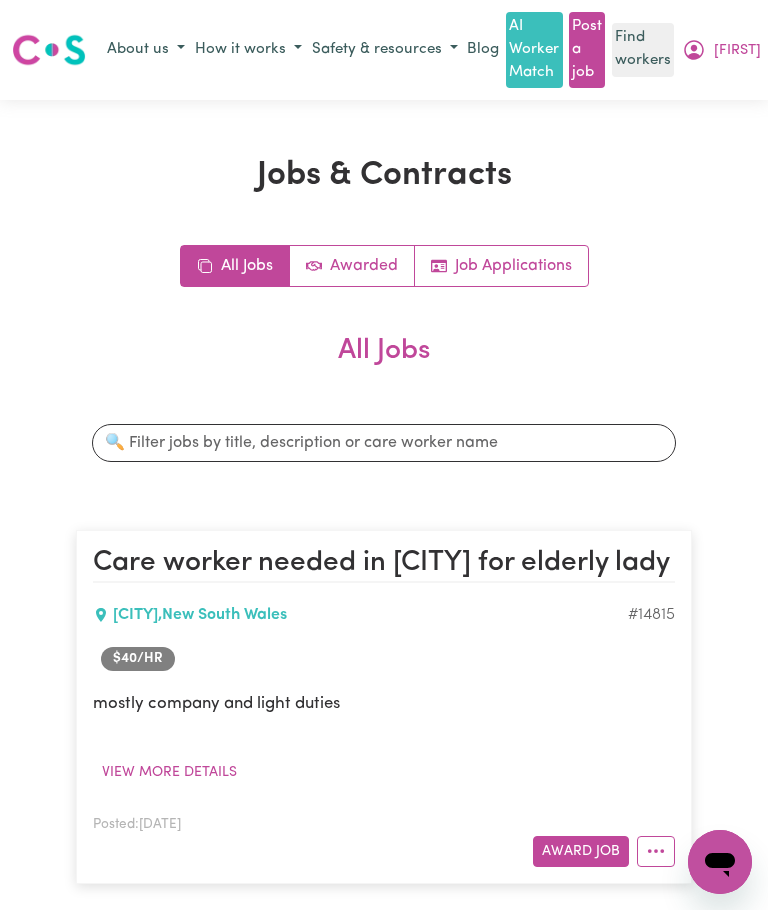 click at bounding box center (656, 851) 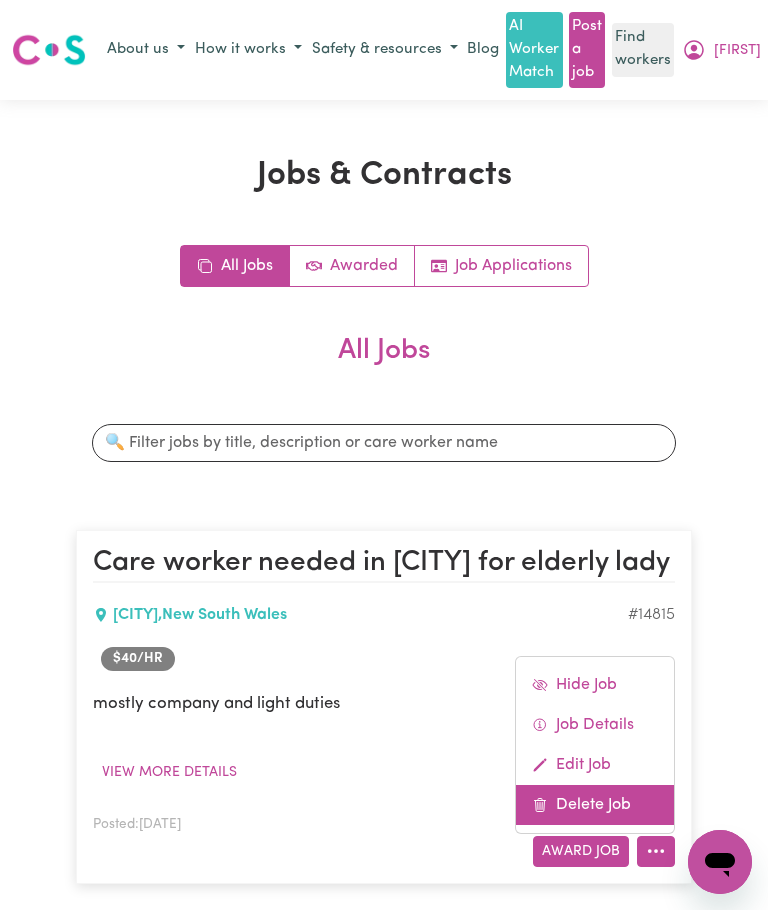 click on "Delete Job" at bounding box center [595, 805] 